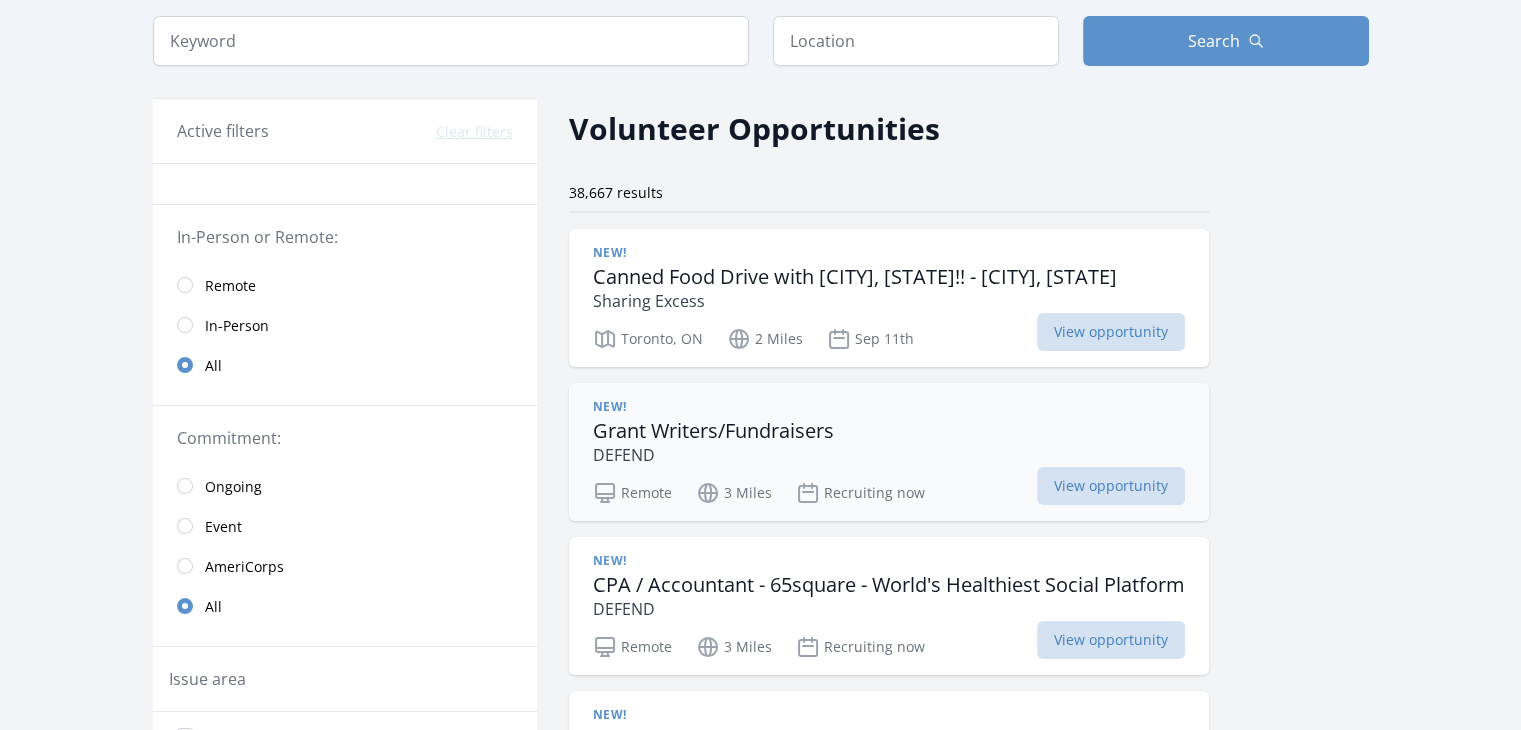 scroll, scrollTop: 66, scrollLeft: 0, axis: vertical 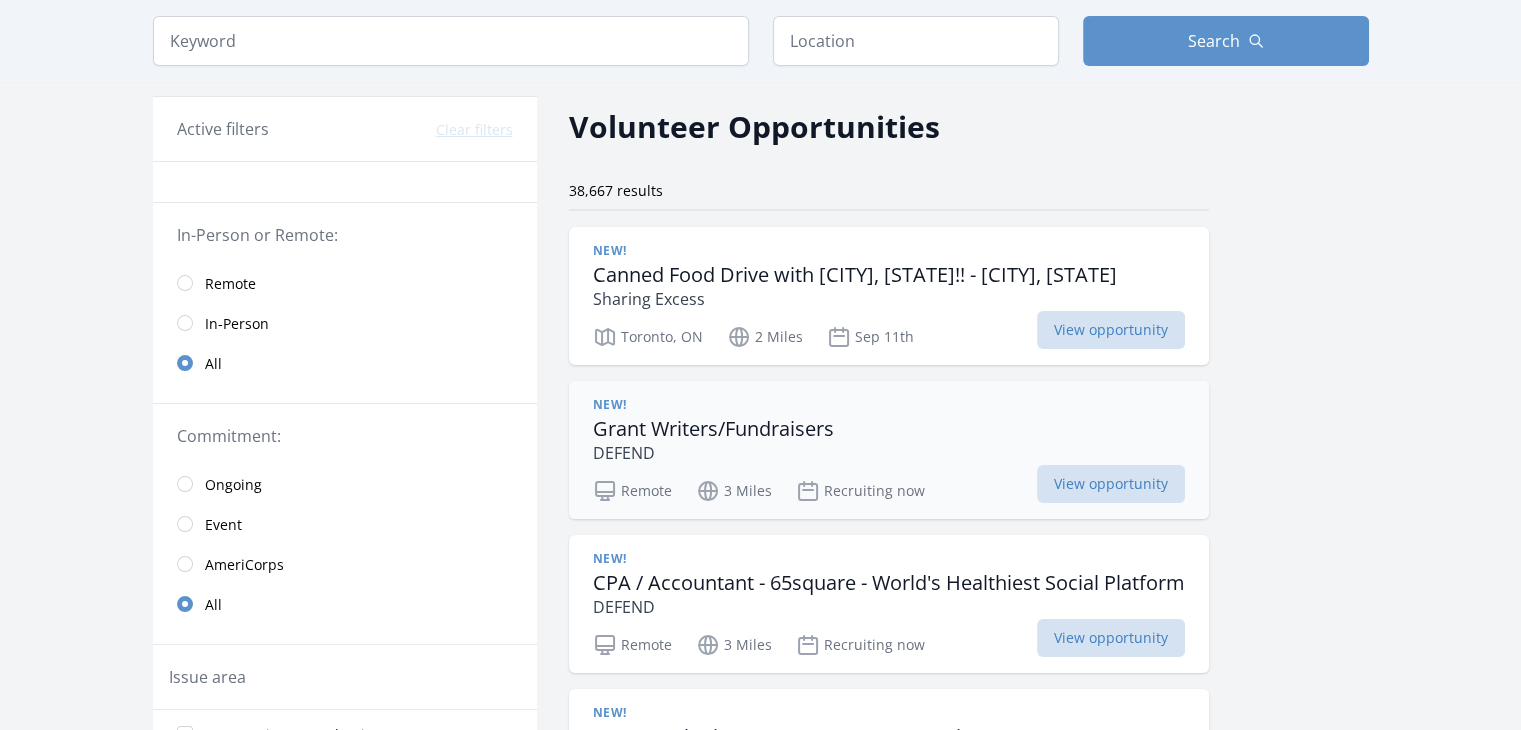 click on "New!" at bounding box center [610, 405] 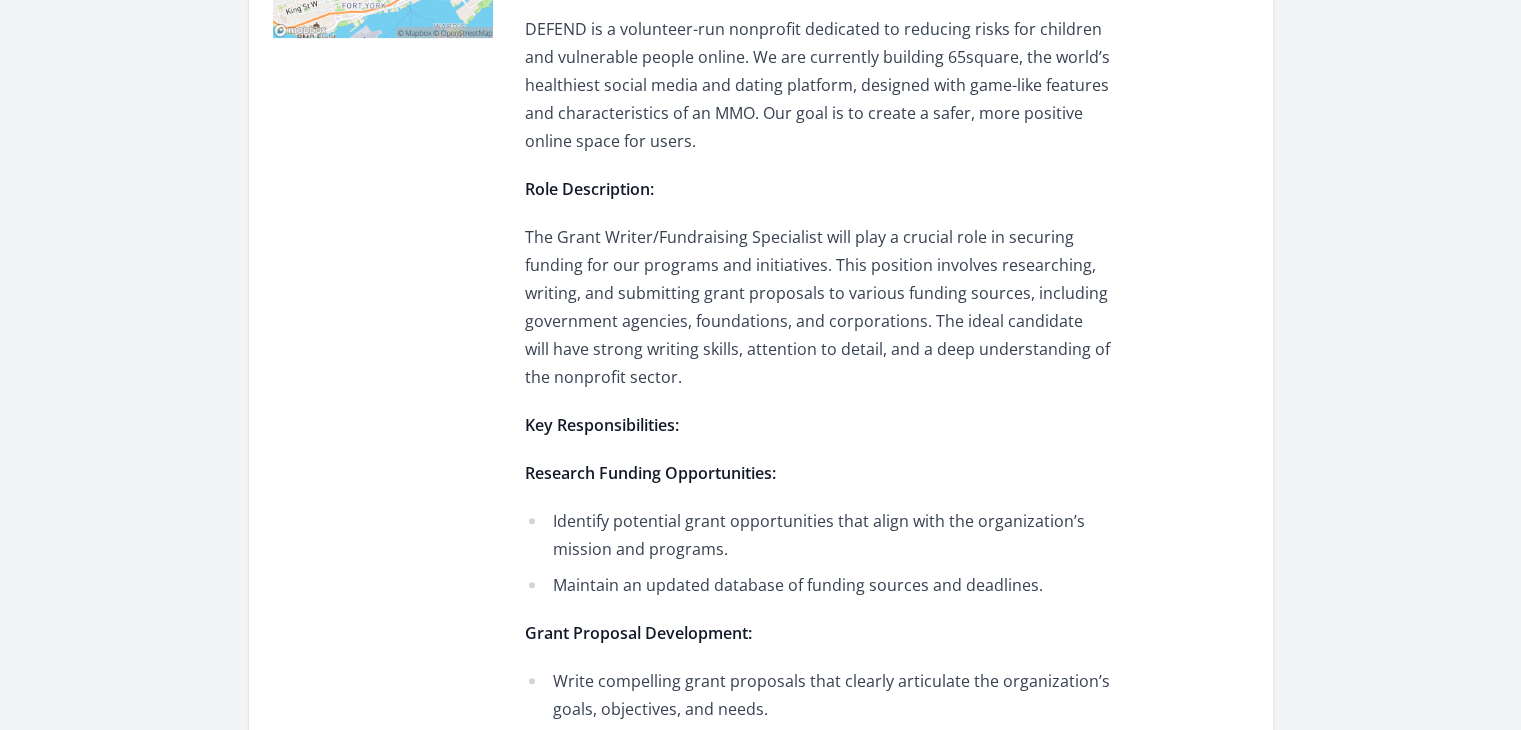 scroll, scrollTop: 738, scrollLeft: 0, axis: vertical 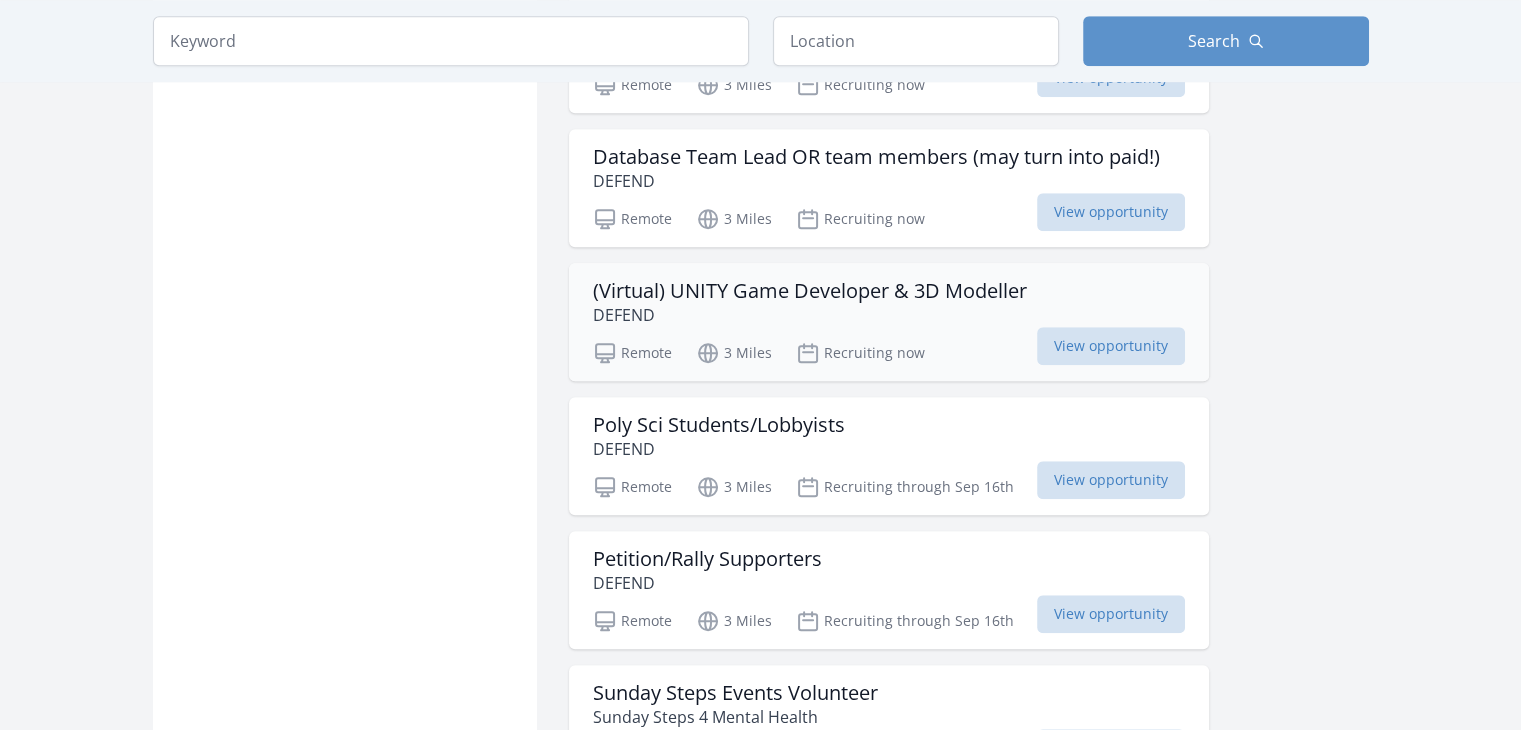 click on "(Virtual) UNITY Game Developer & 3D Modeller" at bounding box center [810, 291] 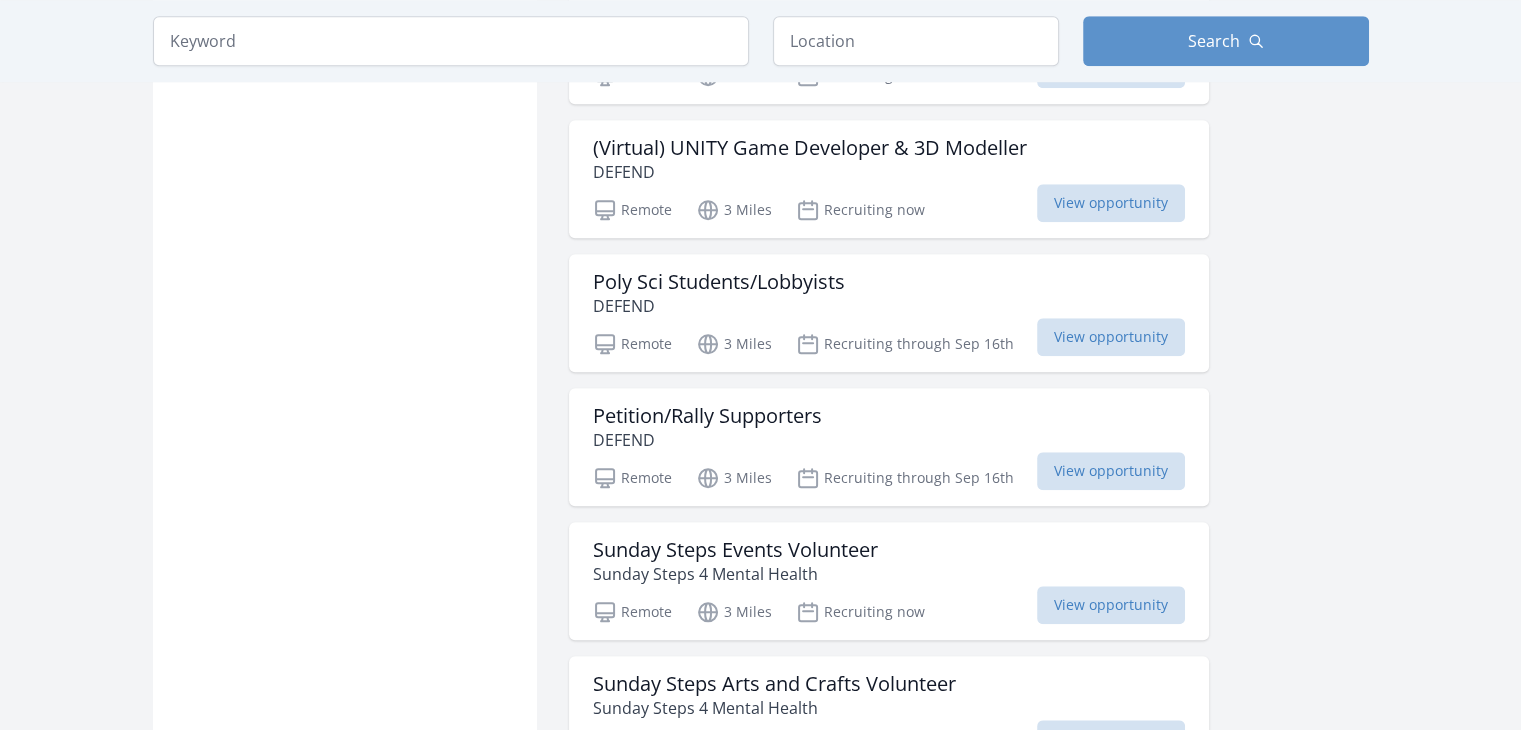 scroll, scrollTop: 1846, scrollLeft: 0, axis: vertical 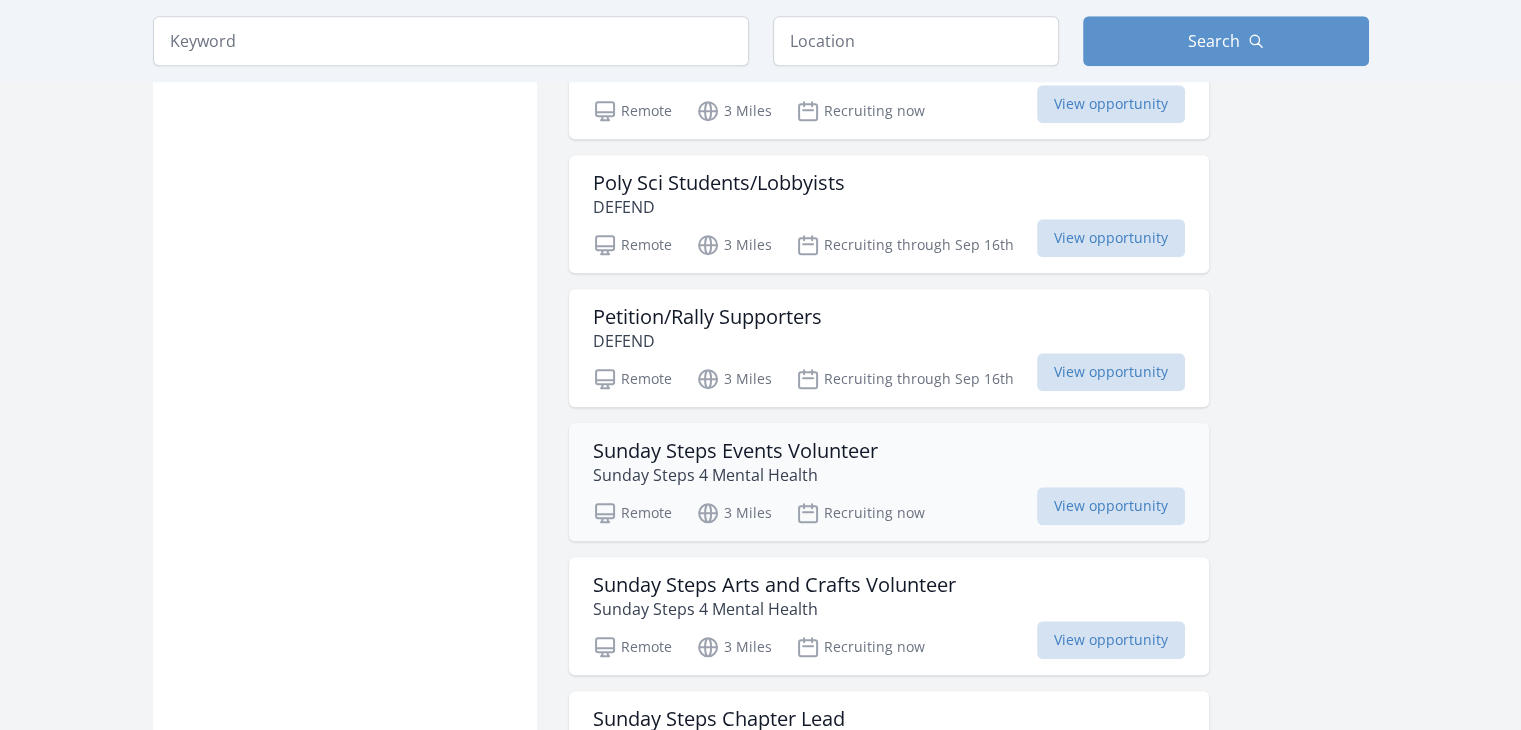 click on "Sunday Steps Events Volunteer" at bounding box center (735, 451) 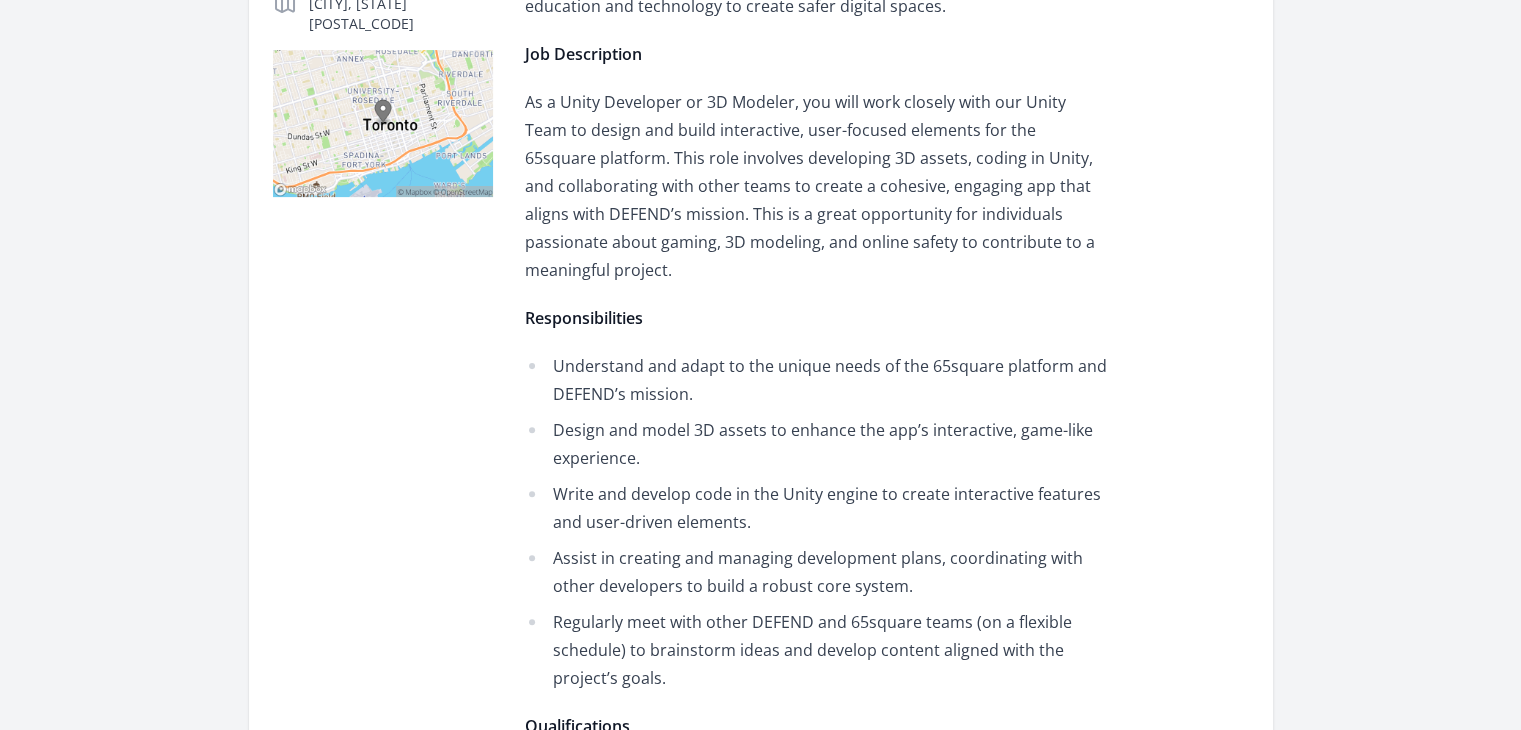 scroll, scrollTop: 584, scrollLeft: 0, axis: vertical 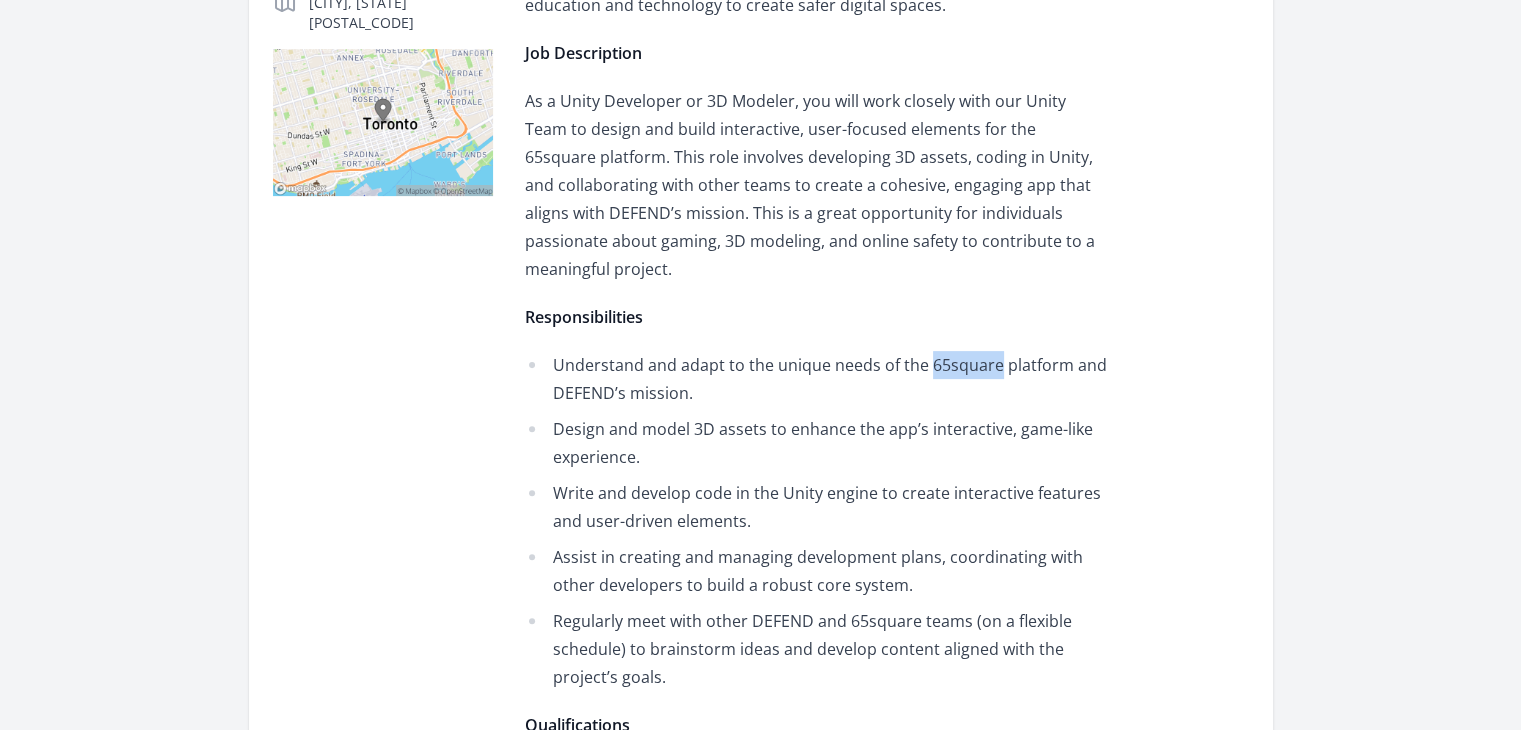 drag, startPoint x: 925, startPoint y: 362, endPoint x: 997, endPoint y: 371, distance: 72.56032 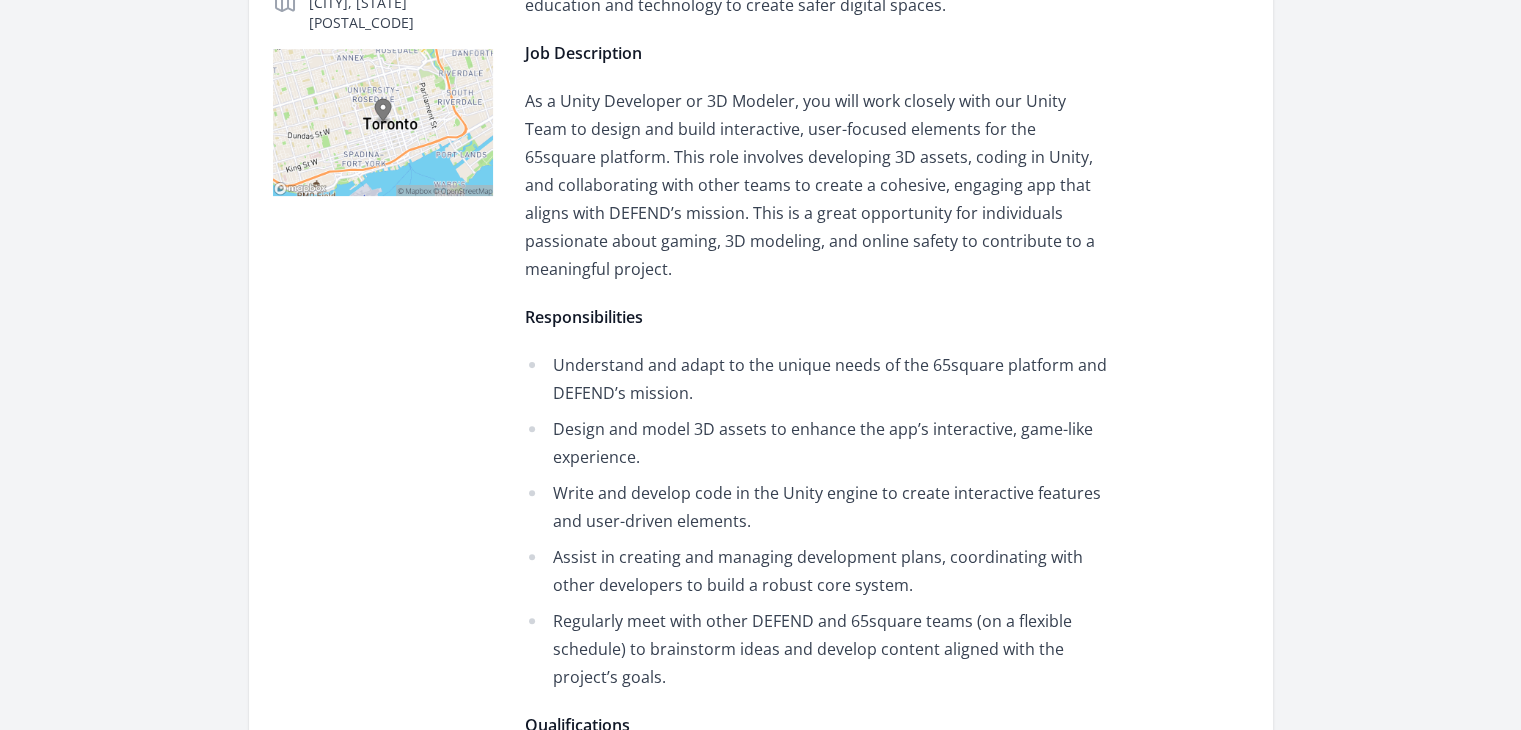 click at bounding box center (383, 970) 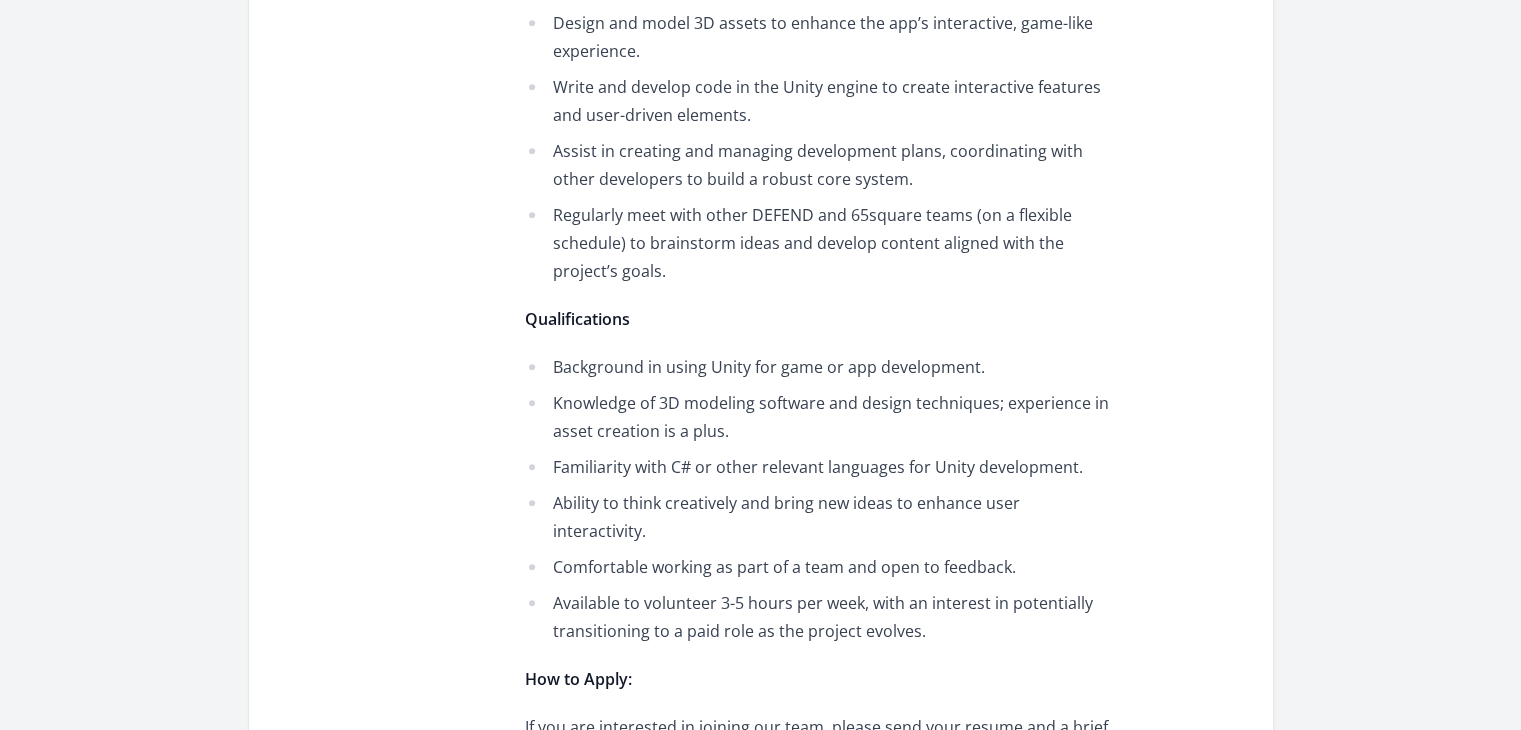 scroll, scrollTop: 992, scrollLeft: 0, axis: vertical 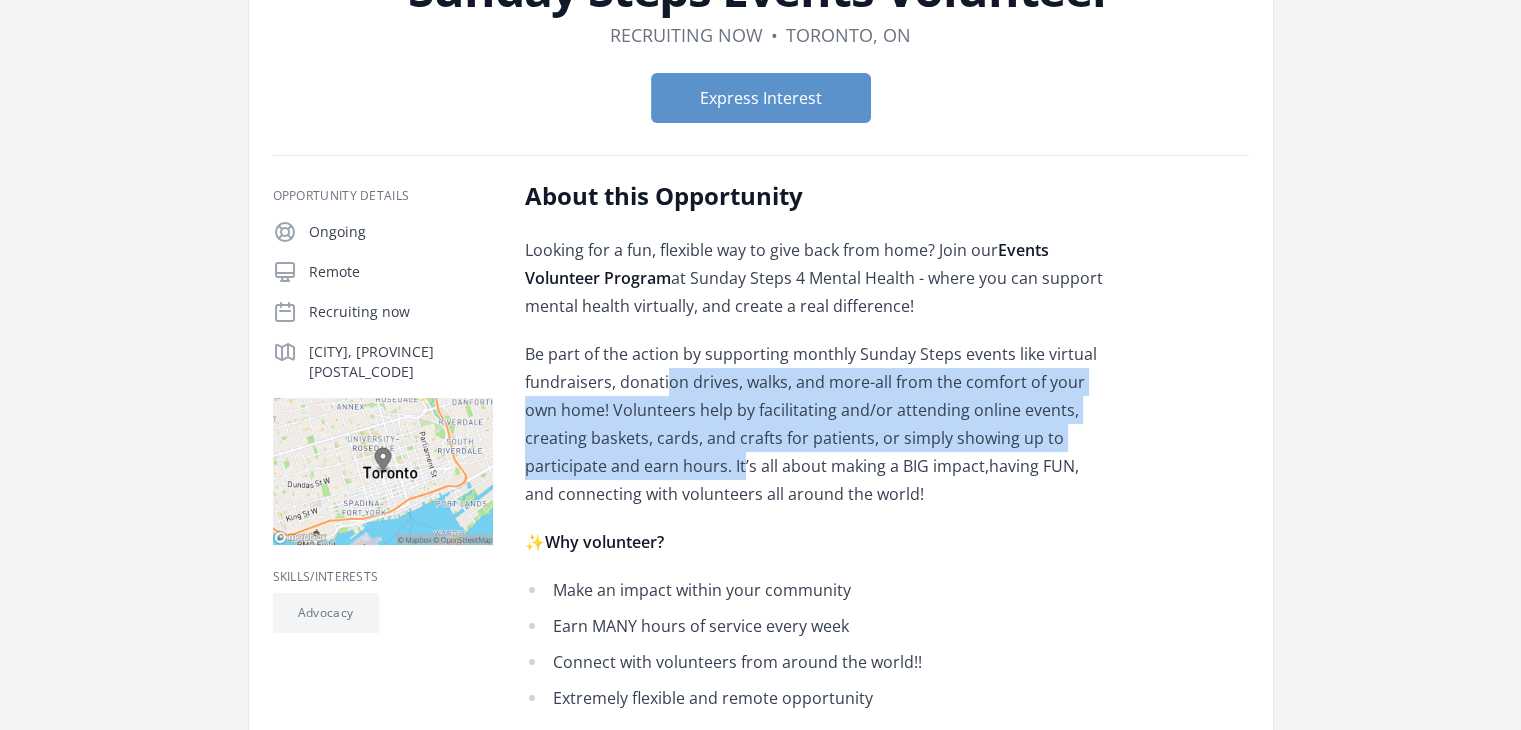 drag, startPoint x: 669, startPoint y: 381, endPoint x: 623, endPoint y: 461, distance: 92.28217 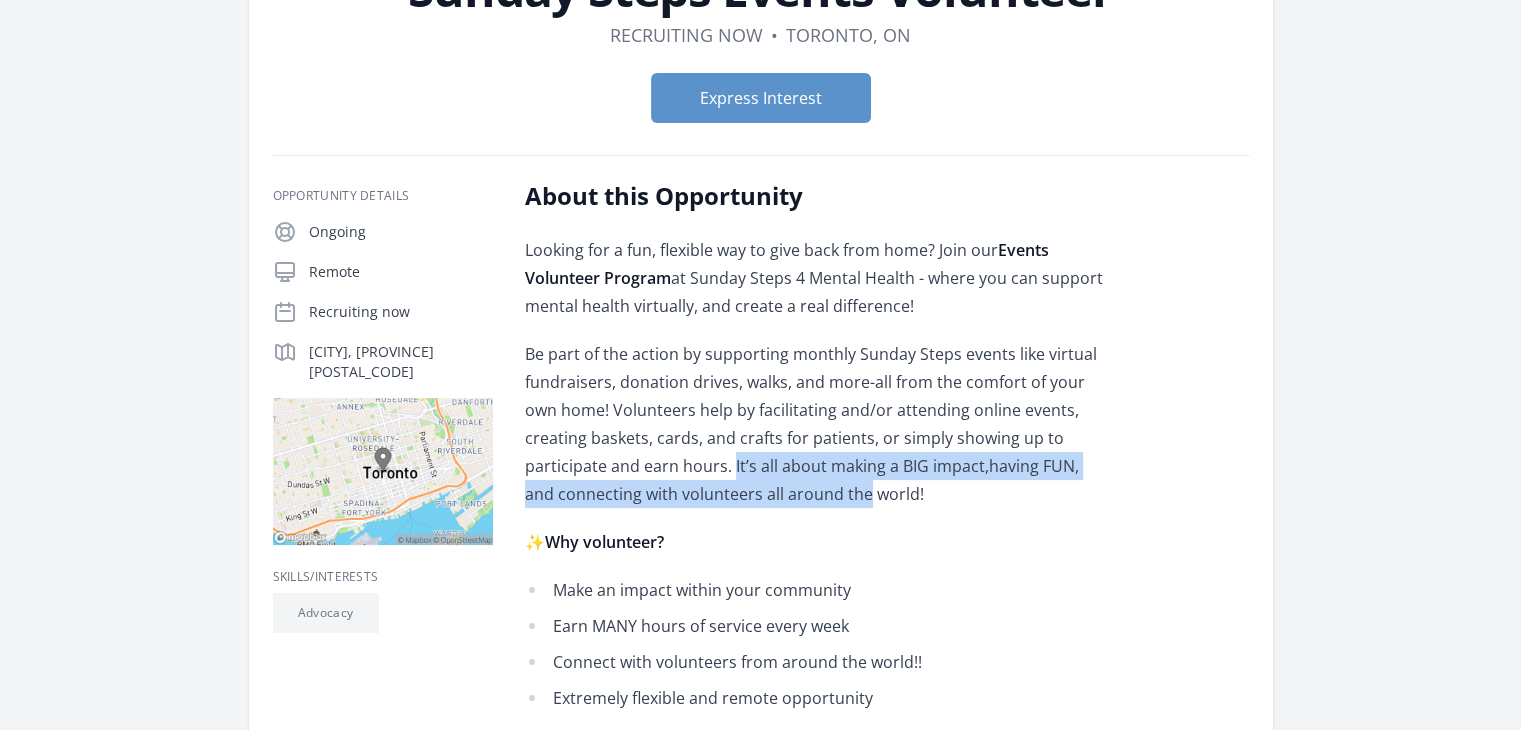 drag, startPoint x: 623, startPoint y: 461, endPoint x: 698, endPoint y: 484, distance: 78.44743 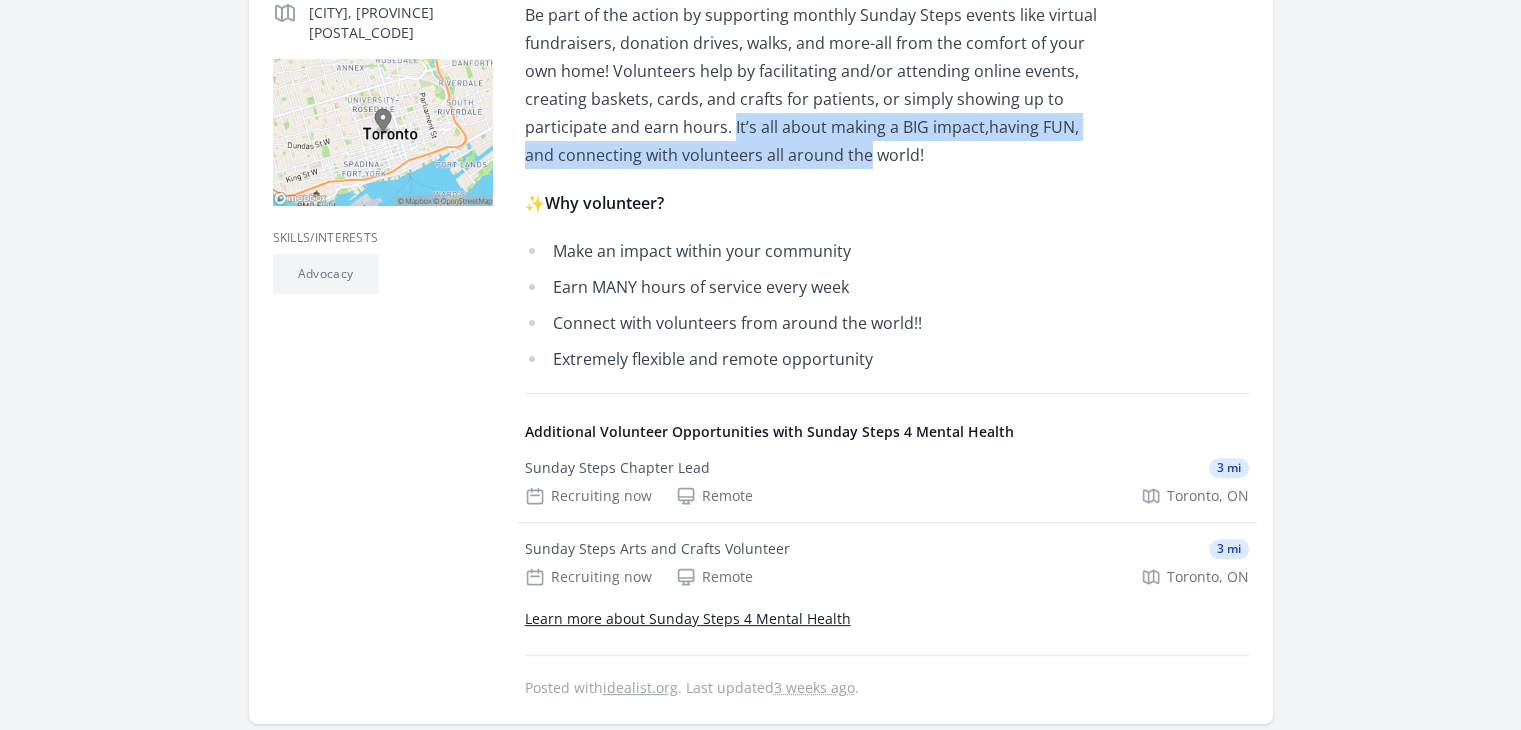 scroll, scrollTop: 524, scrollLeft: 0, axis: vertical 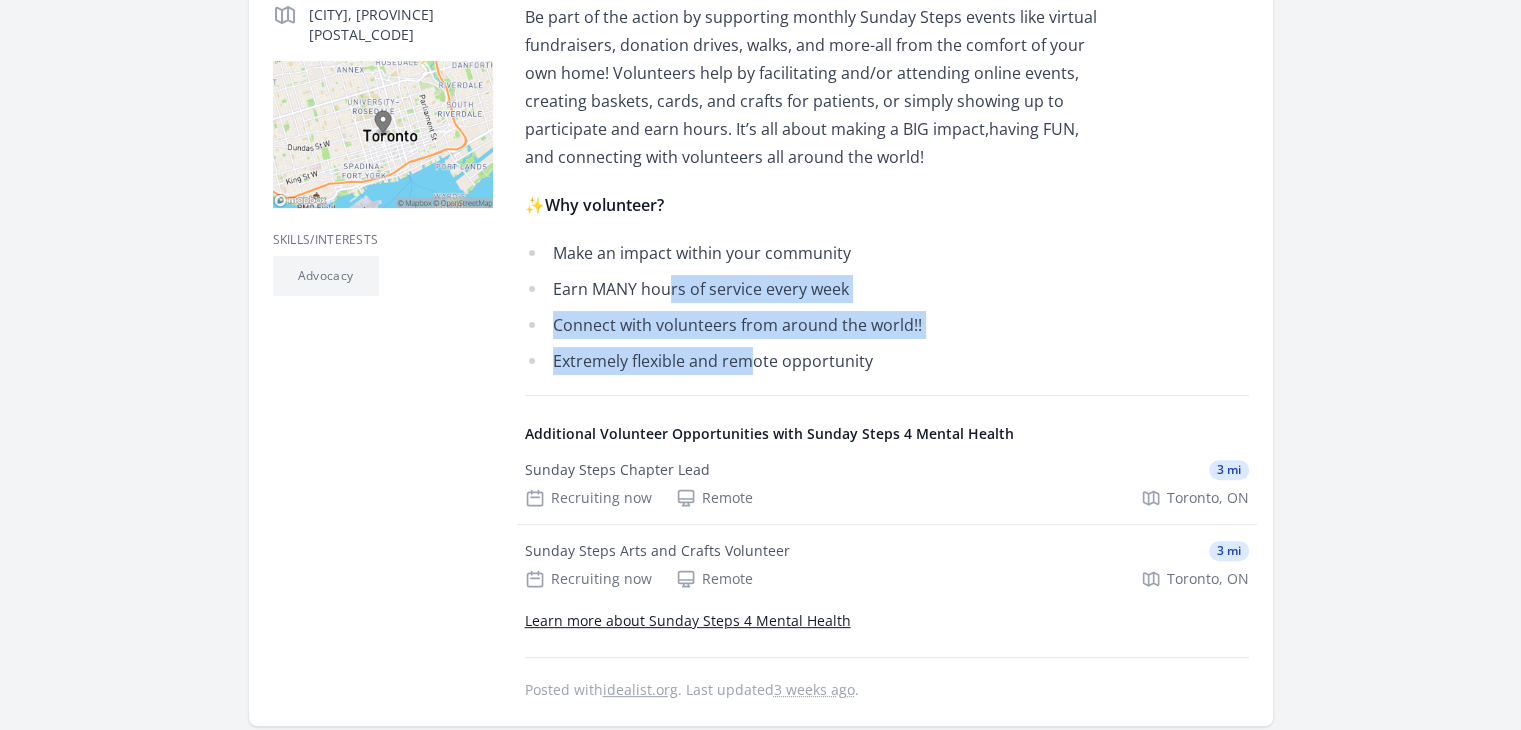 drag, startPoint x: 665, startPoint y: 297, endPoint x: 755, endPoint y: 346, distance: 102.47439 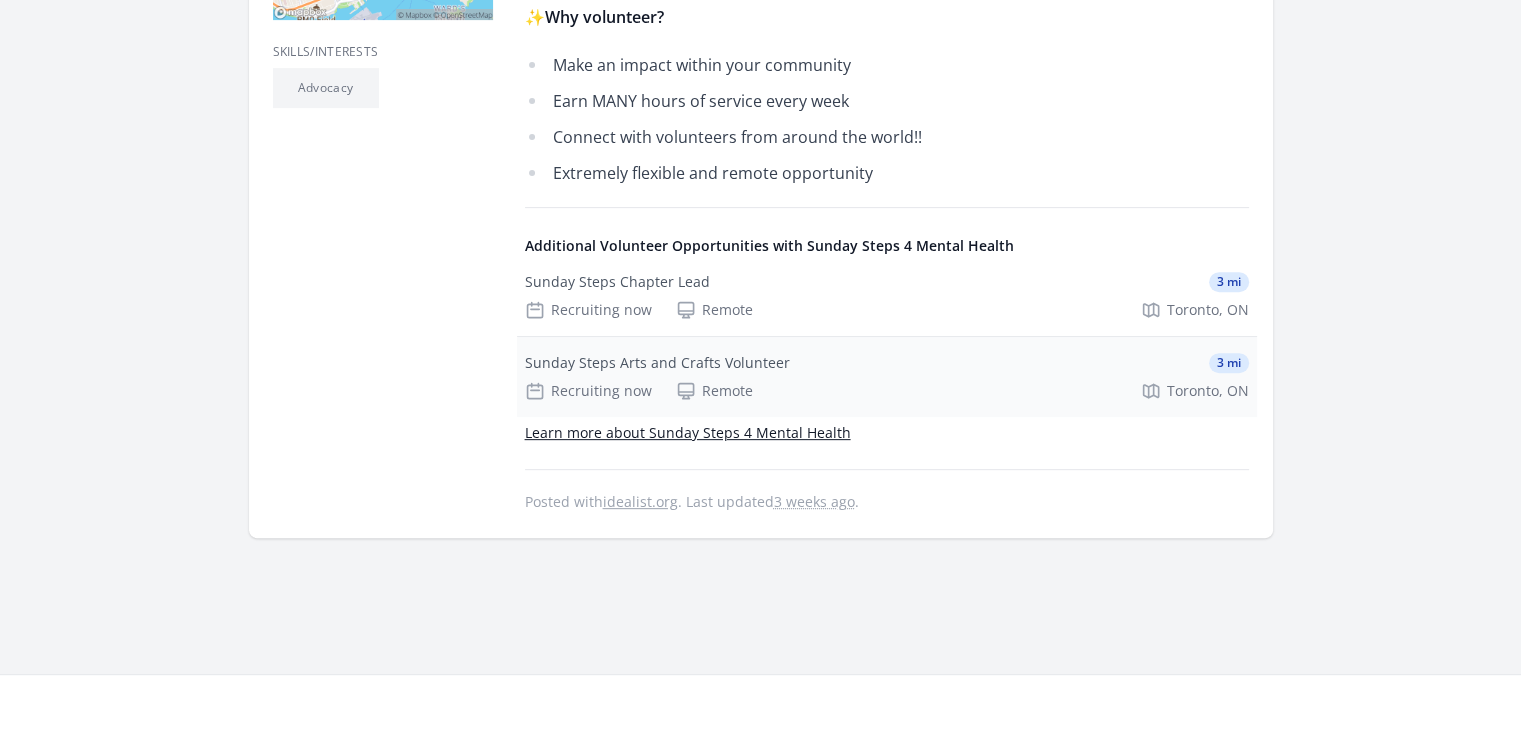 scroll, scrollTop: 716, scrollLeft: 0, axis: vertical 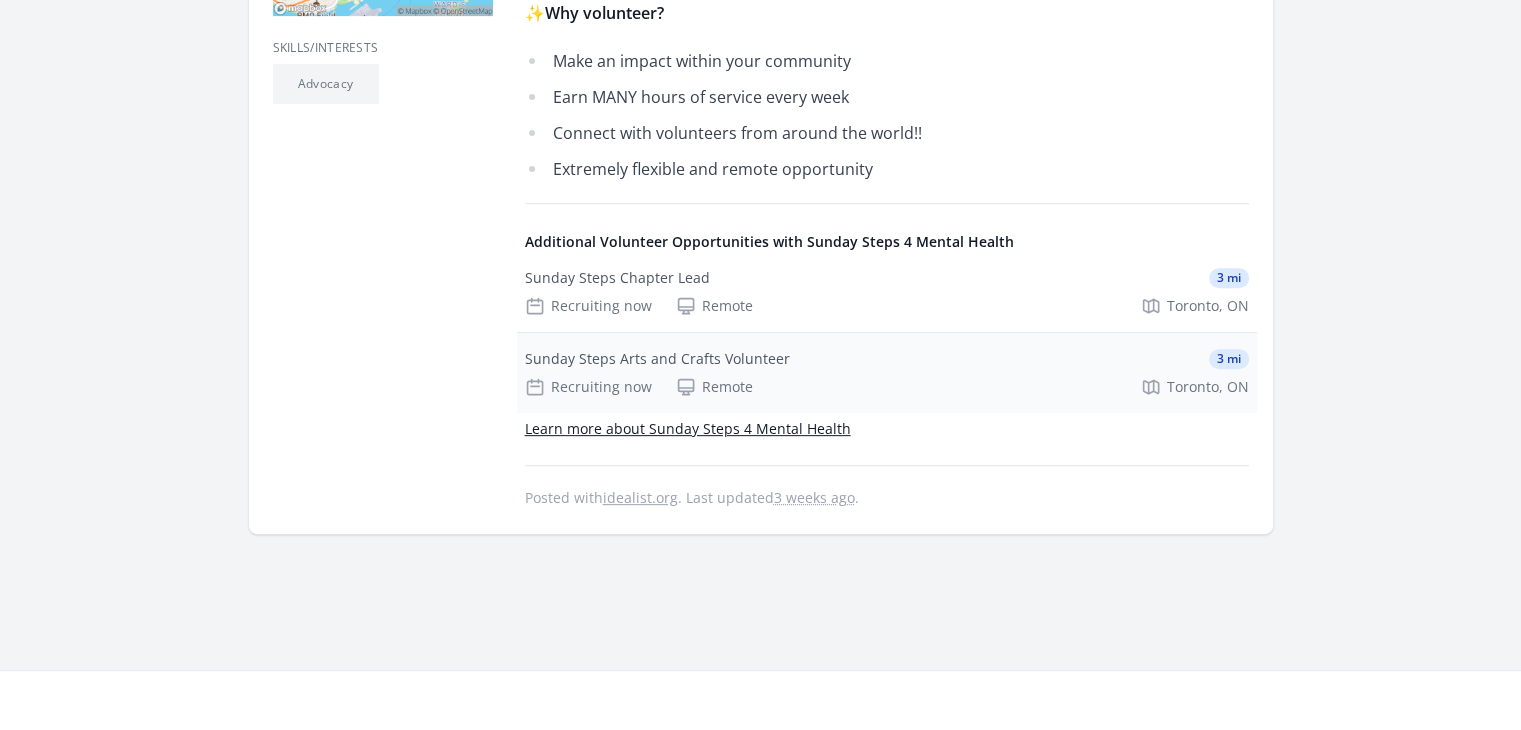 click on "Sunday Steps Arts and Crafts Volunteer" at bounding box center [657, 359] 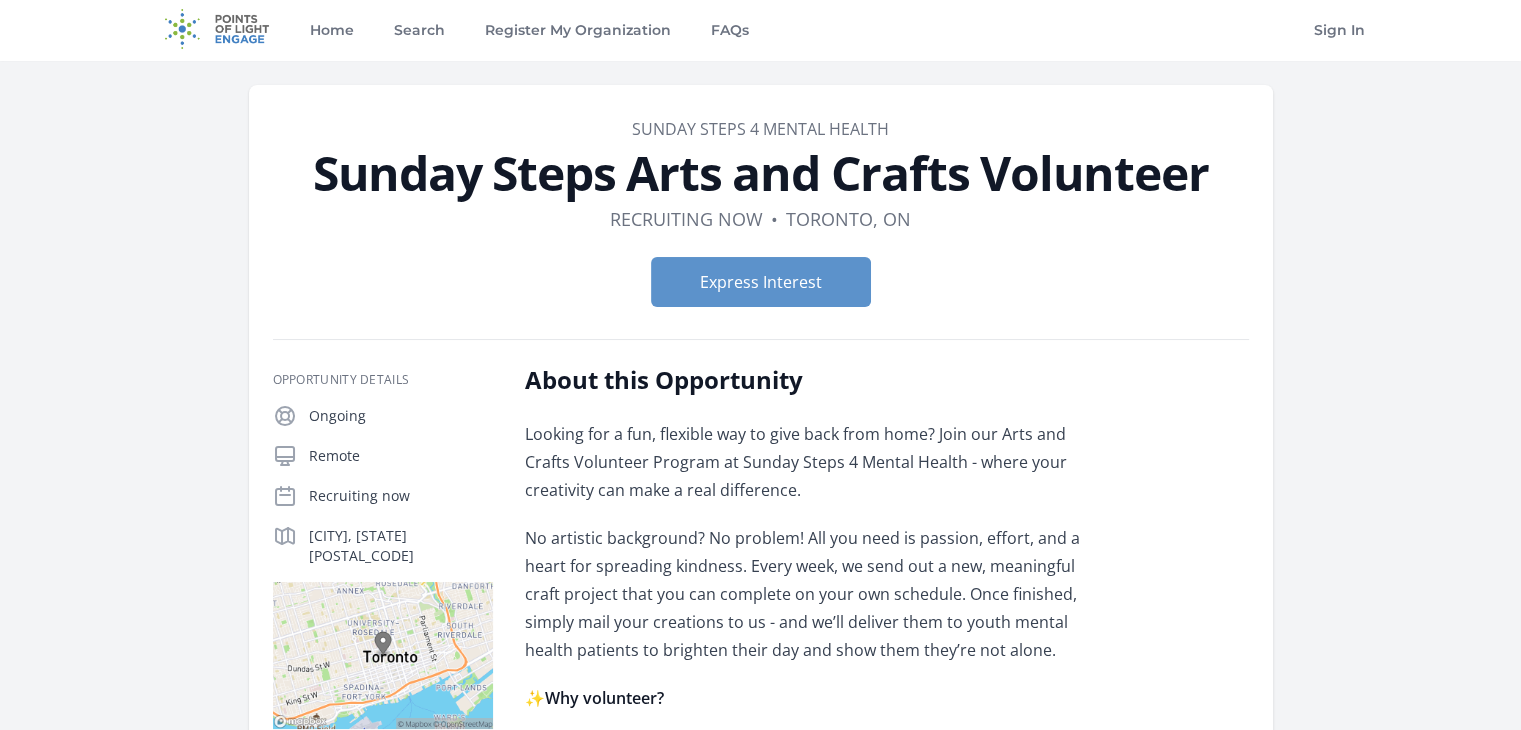 scroll, scrollTop: 4, scrollLeft: 0, axis: vertical 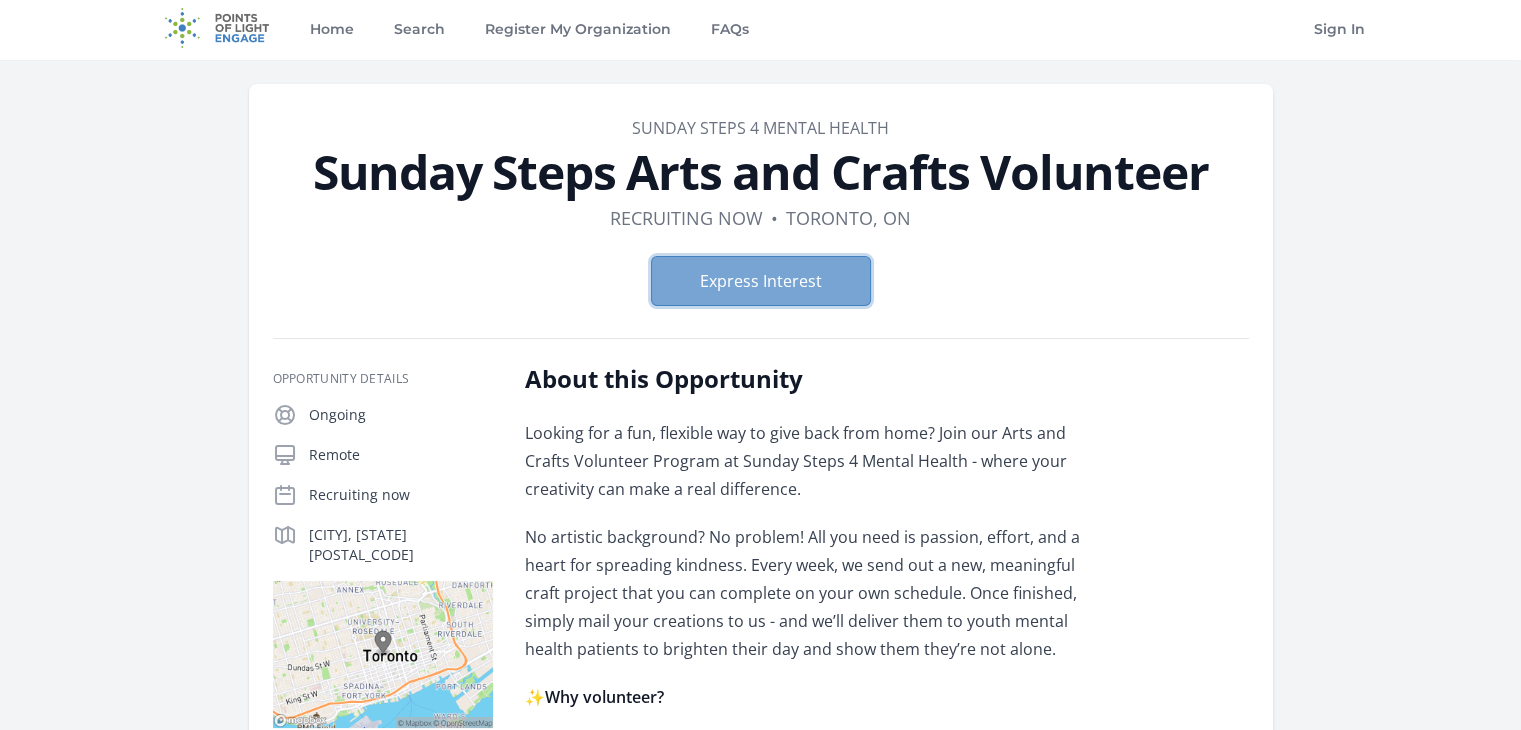click on "Express Interest" at bounding box center (761, 281) 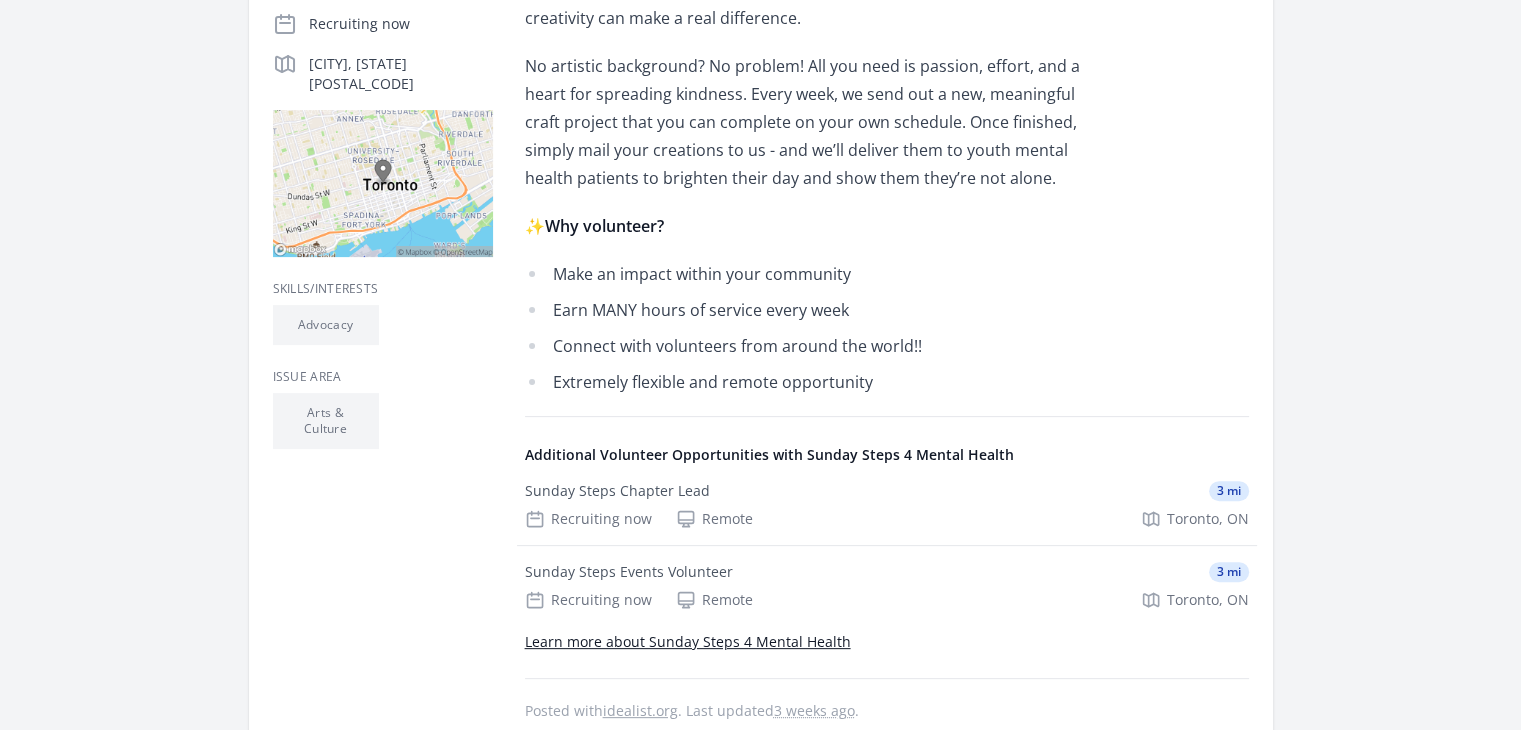 scroll, scrollTop: 478, scrollLeft: 0, axis: vertical 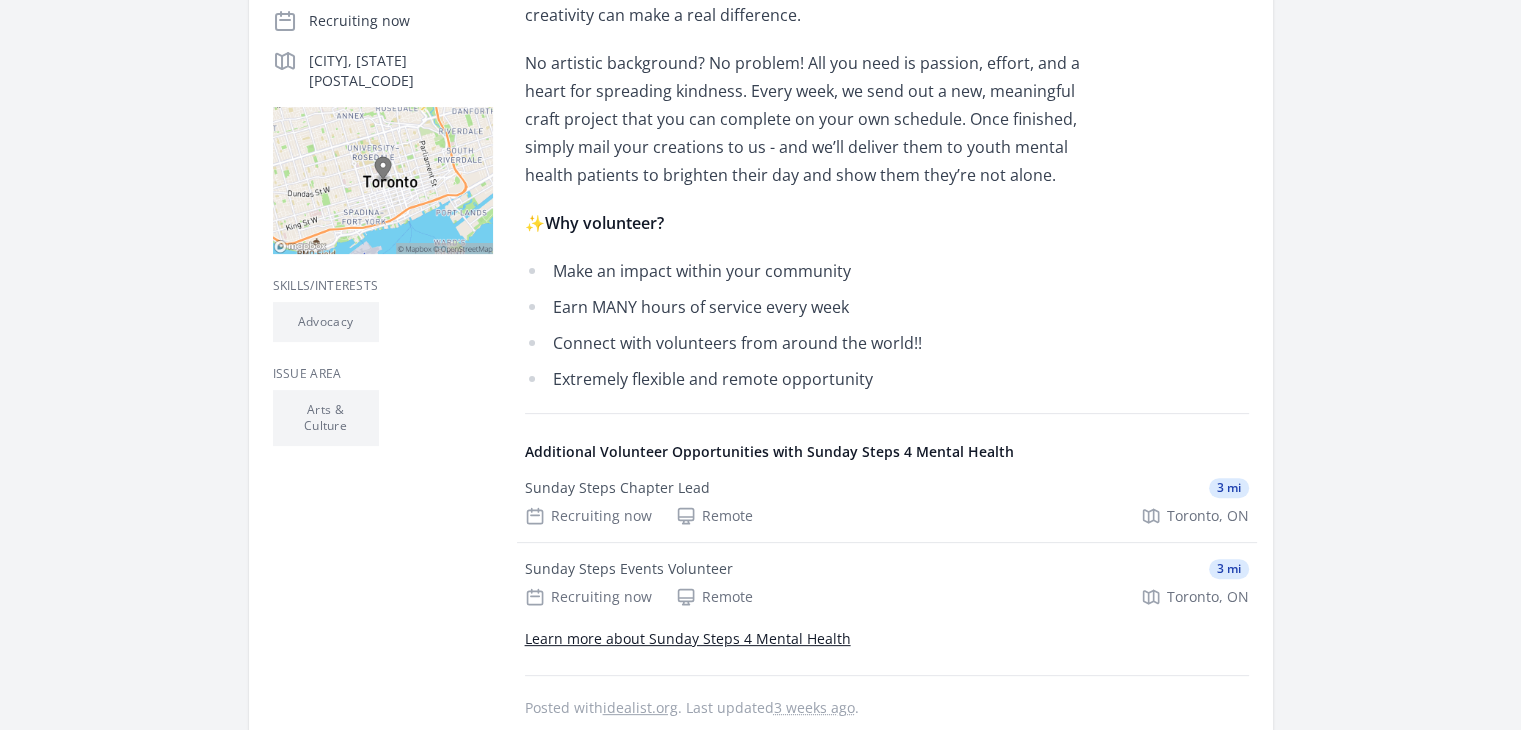 click on "✨  Why volunteer?" at bounding box center (817, 223) 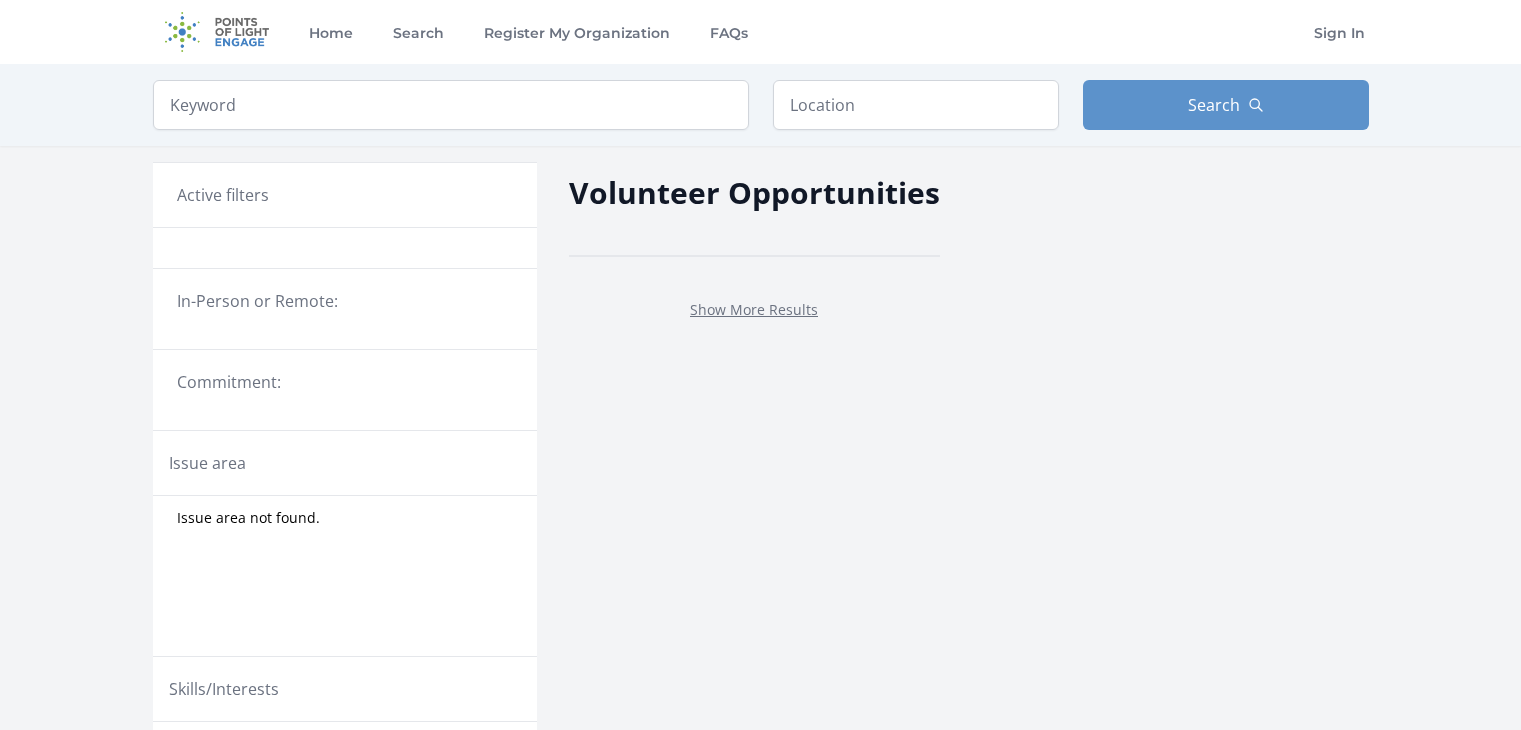 scroll, scrollTop: 0, scrollLeft: 0, axis: both 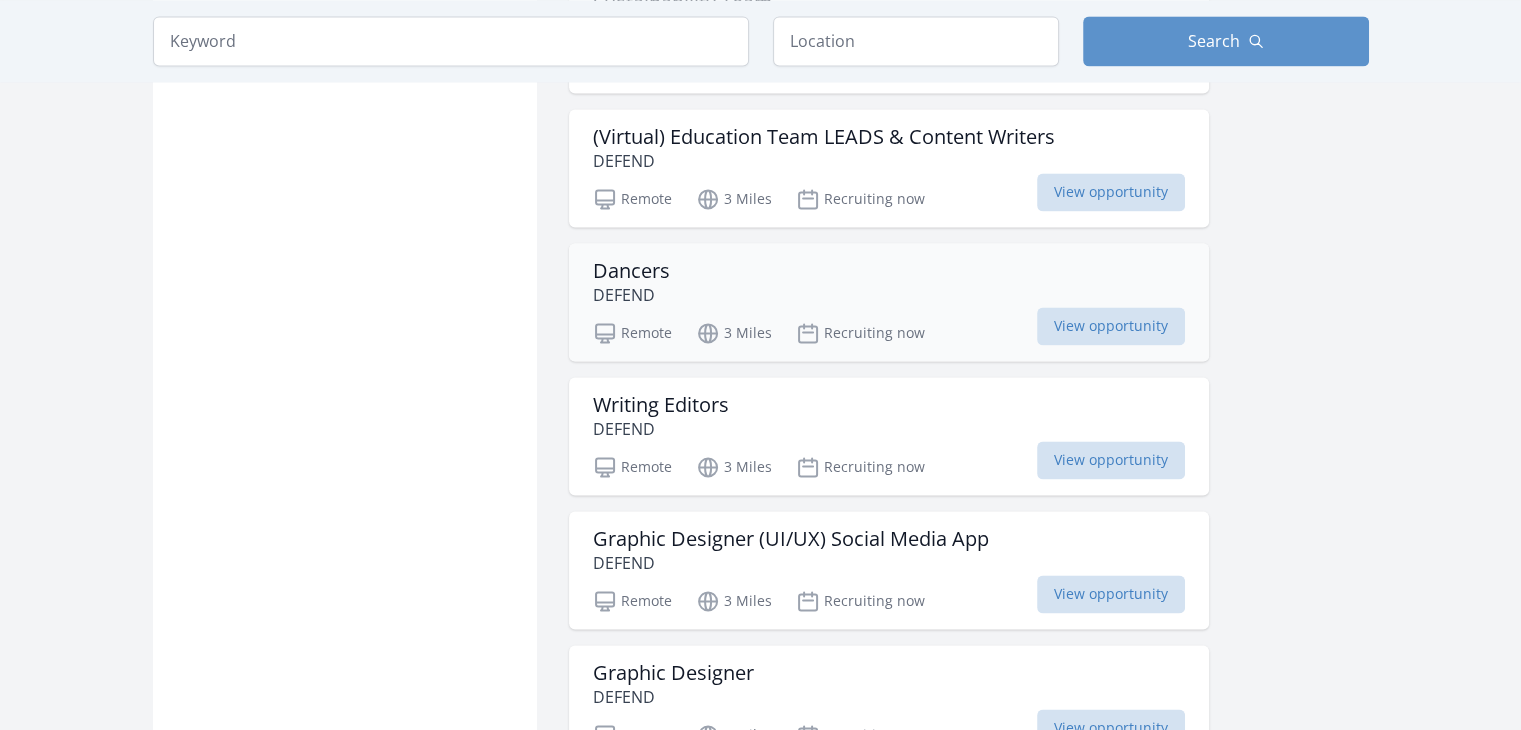 click on "Dancers
DEFEND" at bounding box center (889, 283) 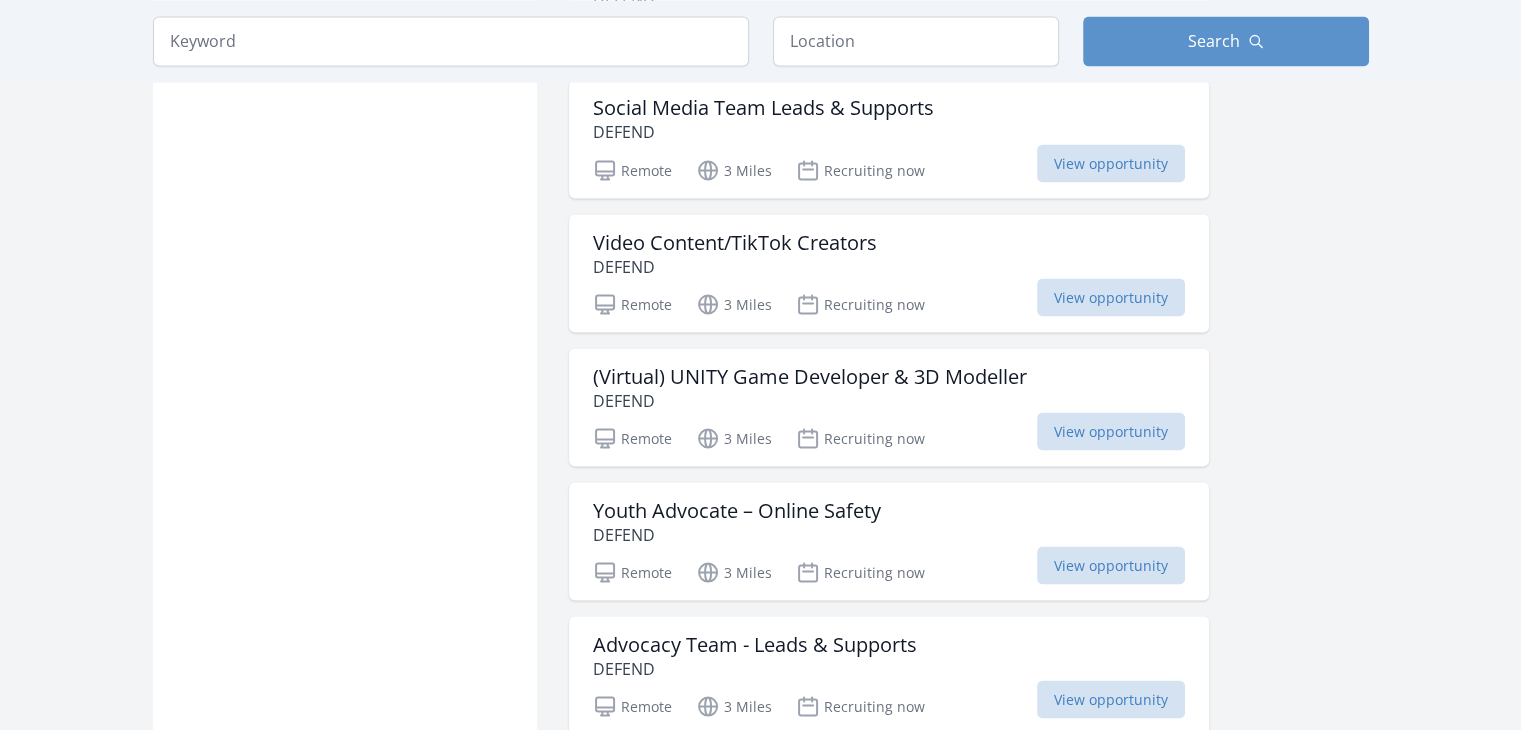 scroll, scrollTop: 4865, scrollLeft: 0, axis: vertical 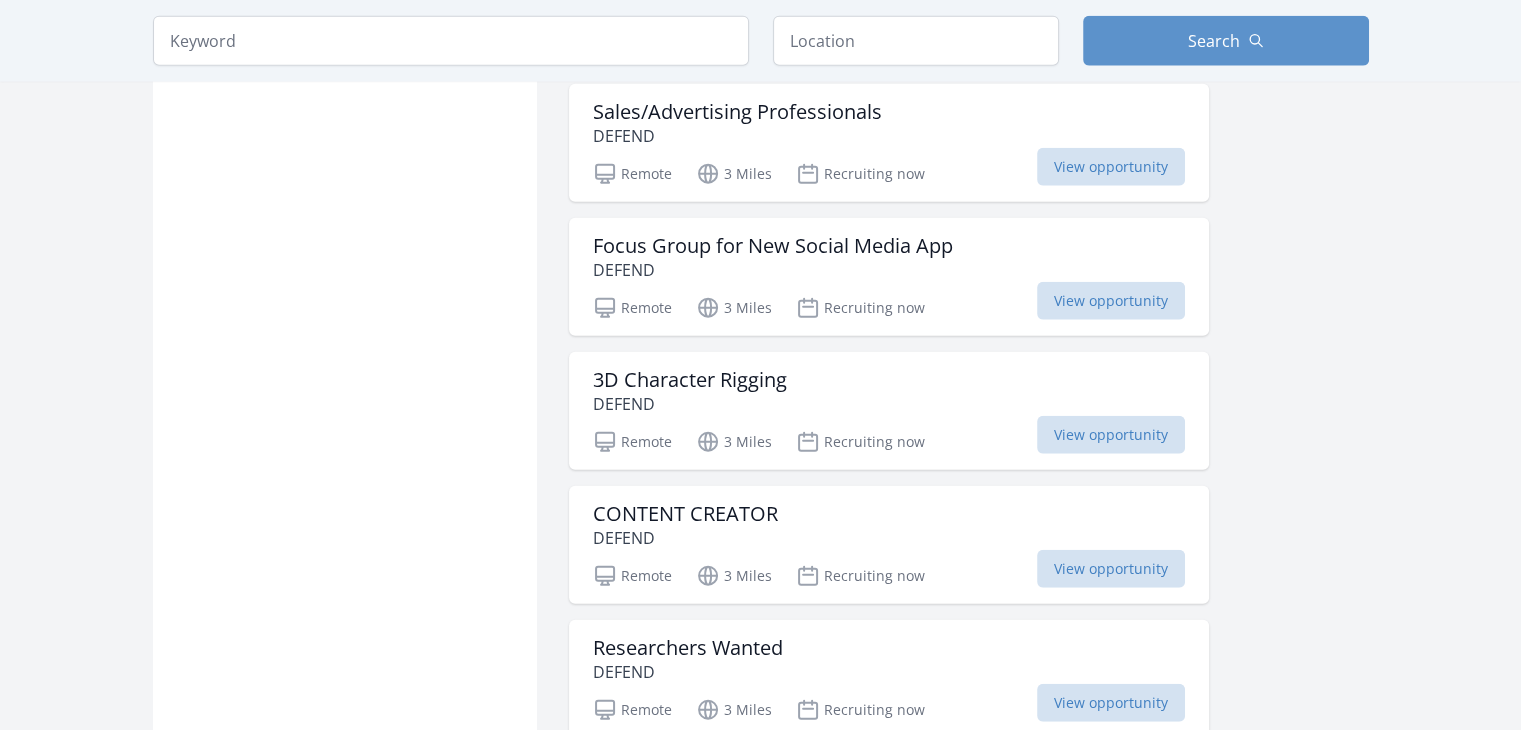 click on "New!
Canned Food Drive with Mt. Joy!! - Toronto, OH
Sharing Excess
Toronto, ON
2 Miles
Sep 11th
View opportunity" at bounding box center (889, -1850) 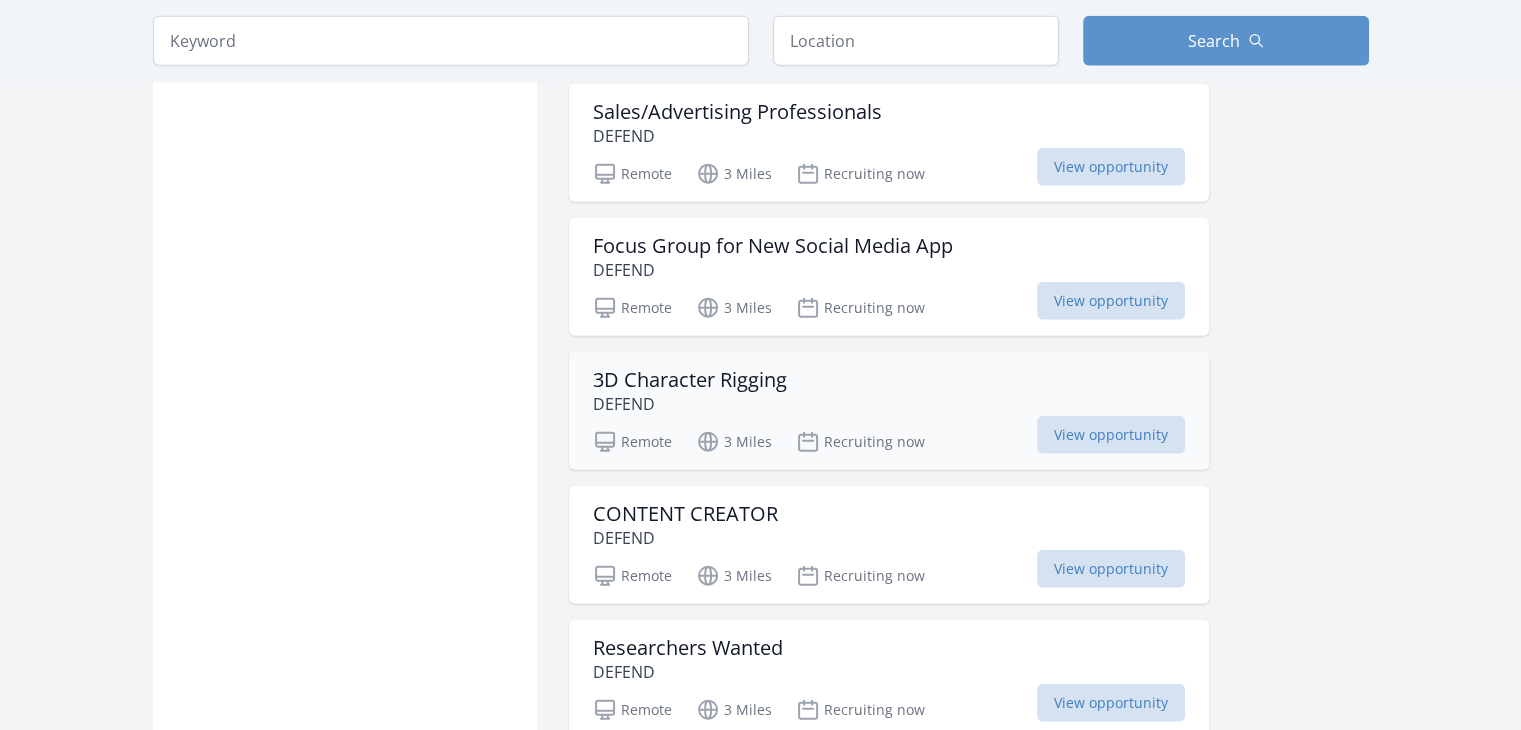 click on "3D Character Rigging" at bounding box center (690, 380) 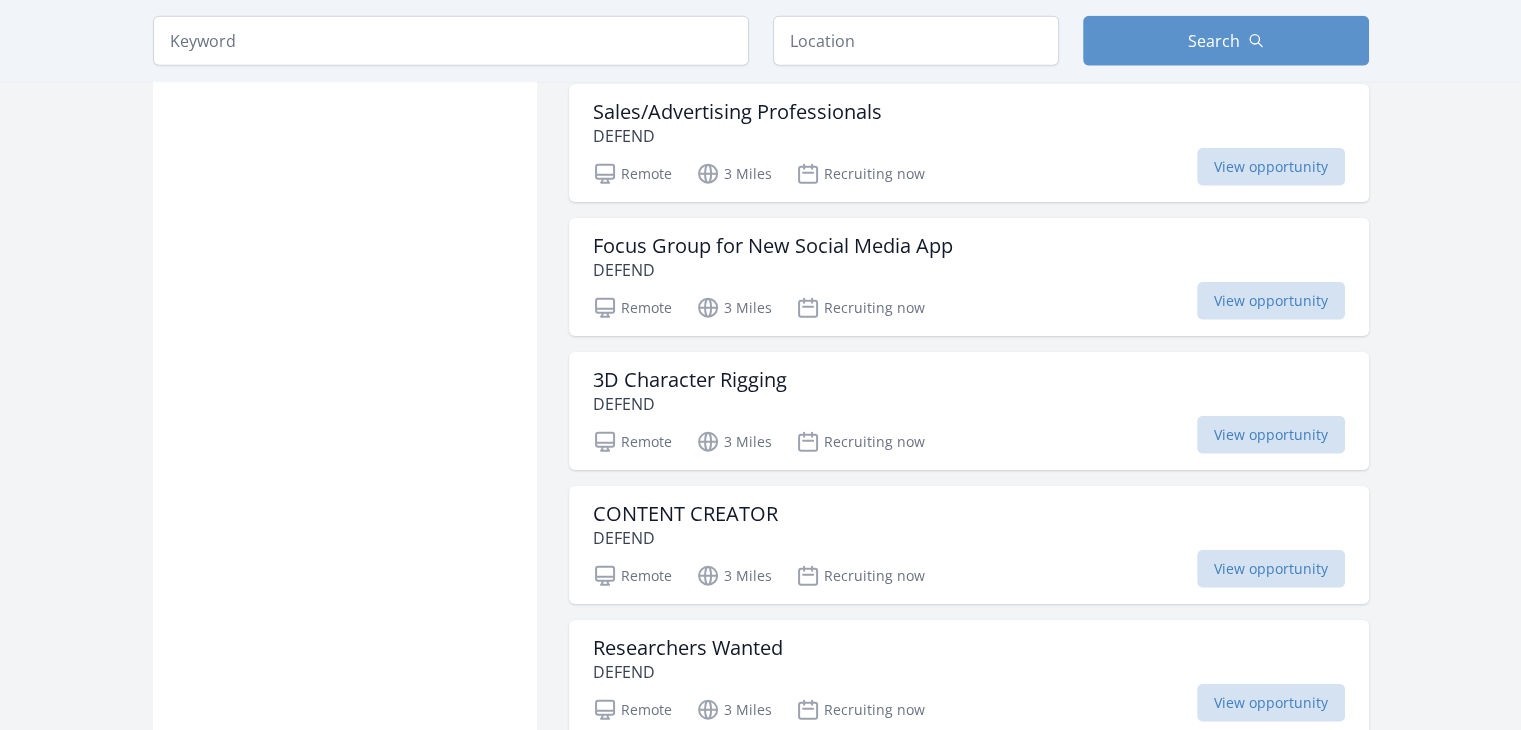 scroll, scrollTop: 8606, scrollLeft: 0, axis: vertical 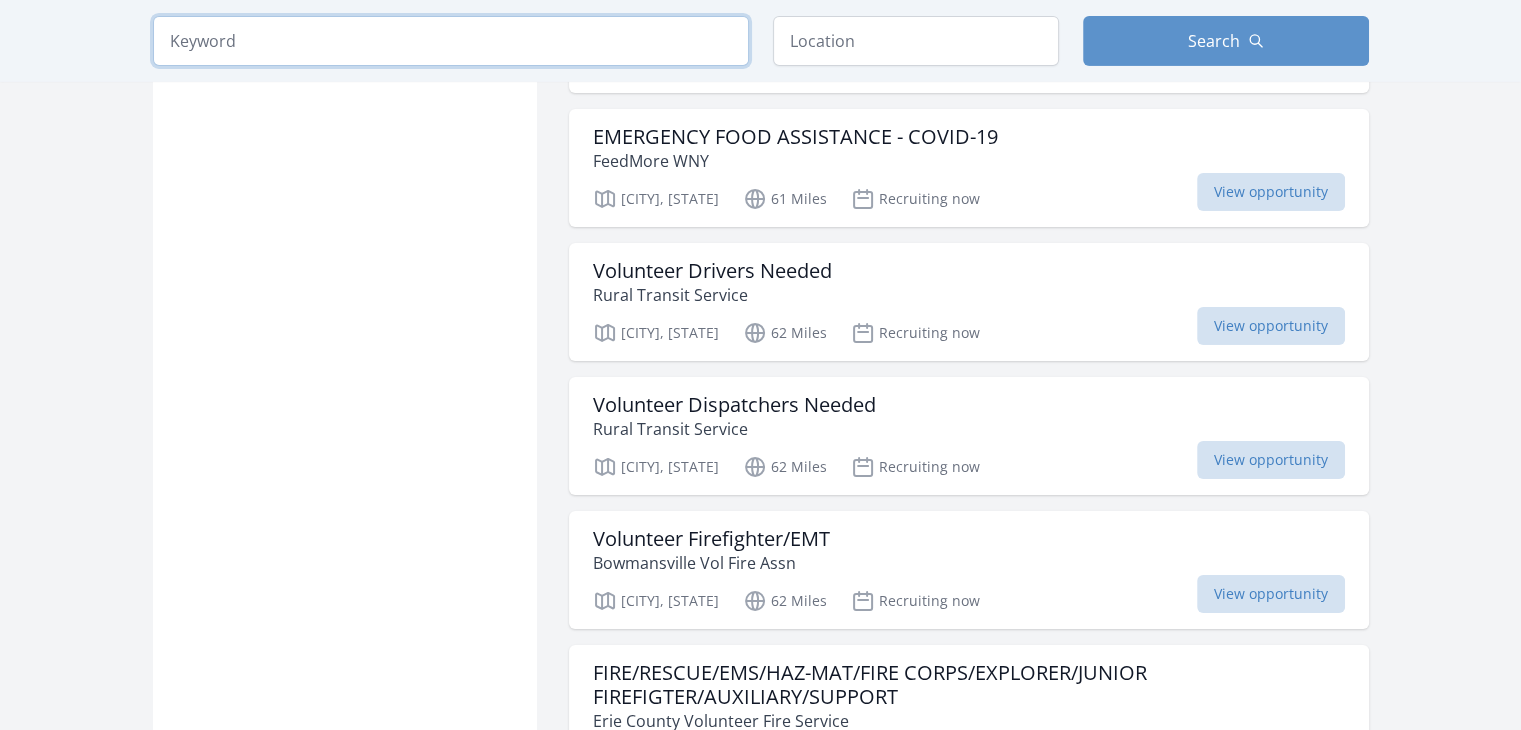 click at bounding box center (451, 41) 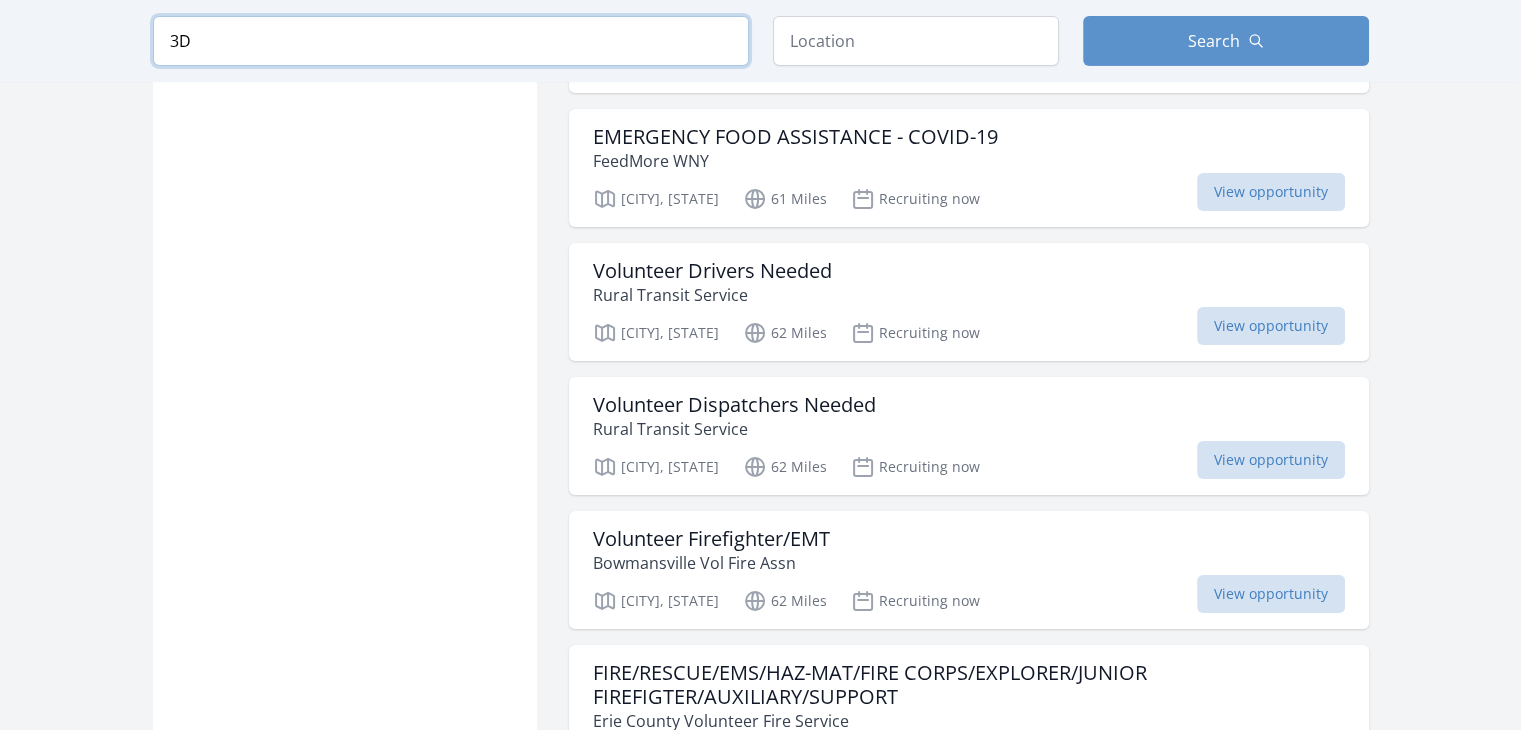 click at bounding box center (0, 0) 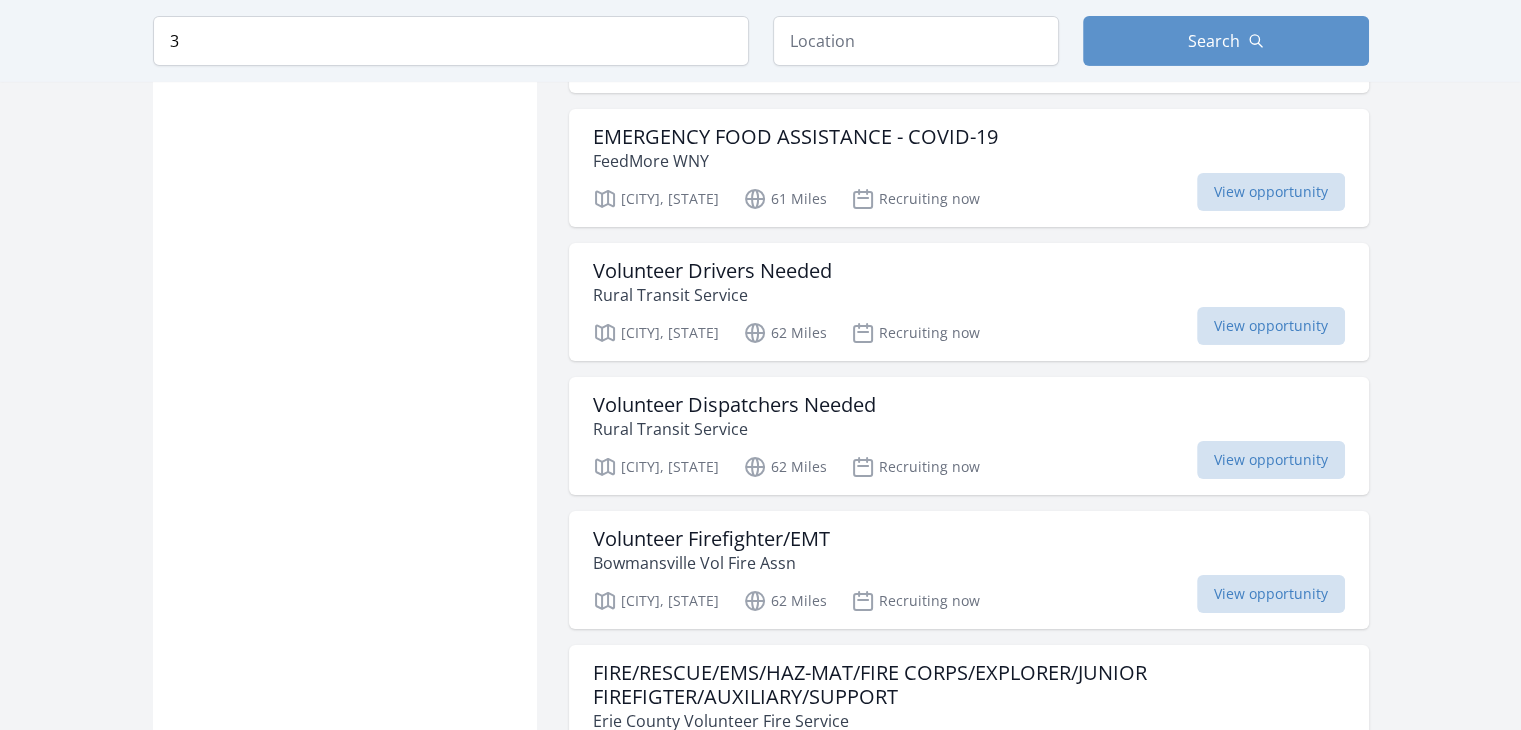 type on "3D" 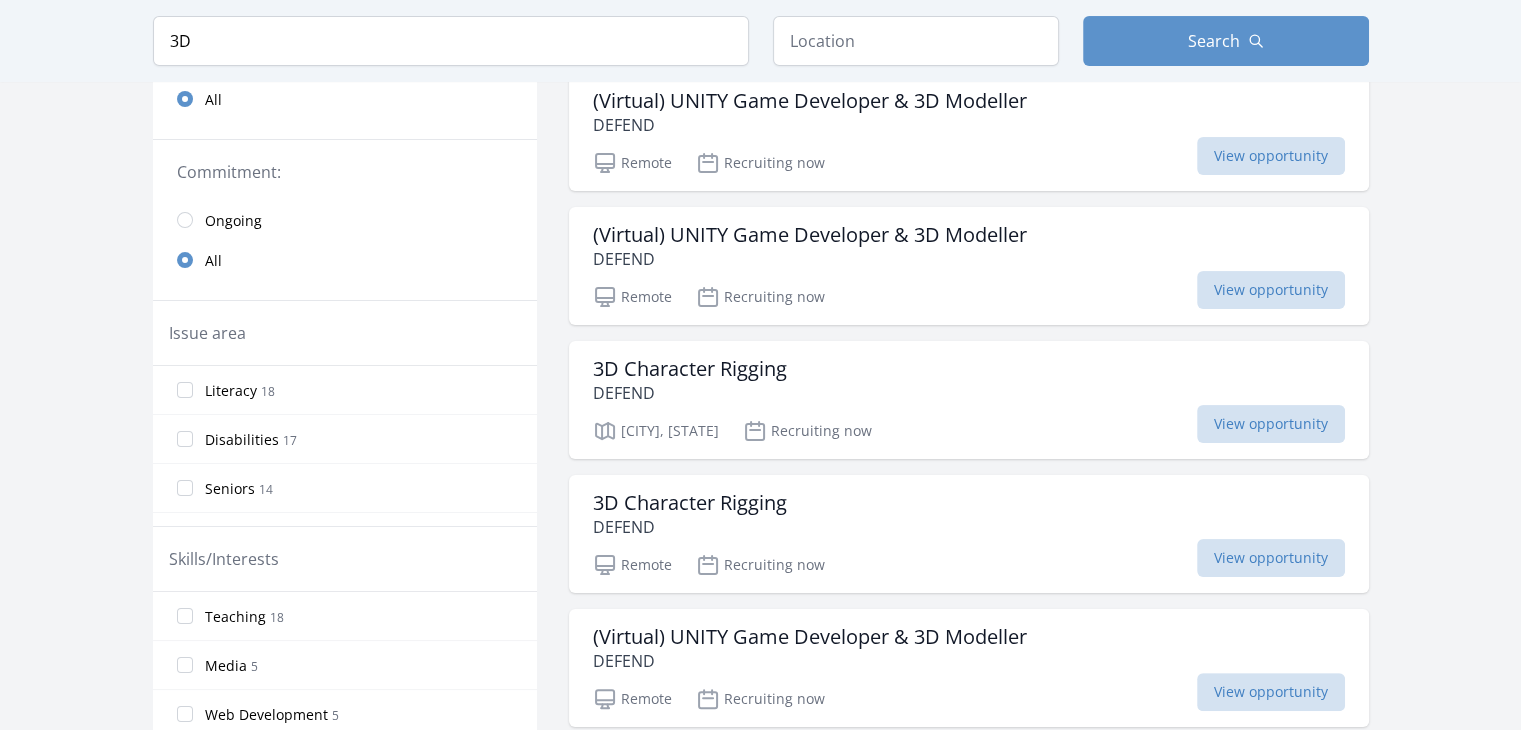 scroll, scrollTop: 352, scrollLeft: 0, axis: vertical 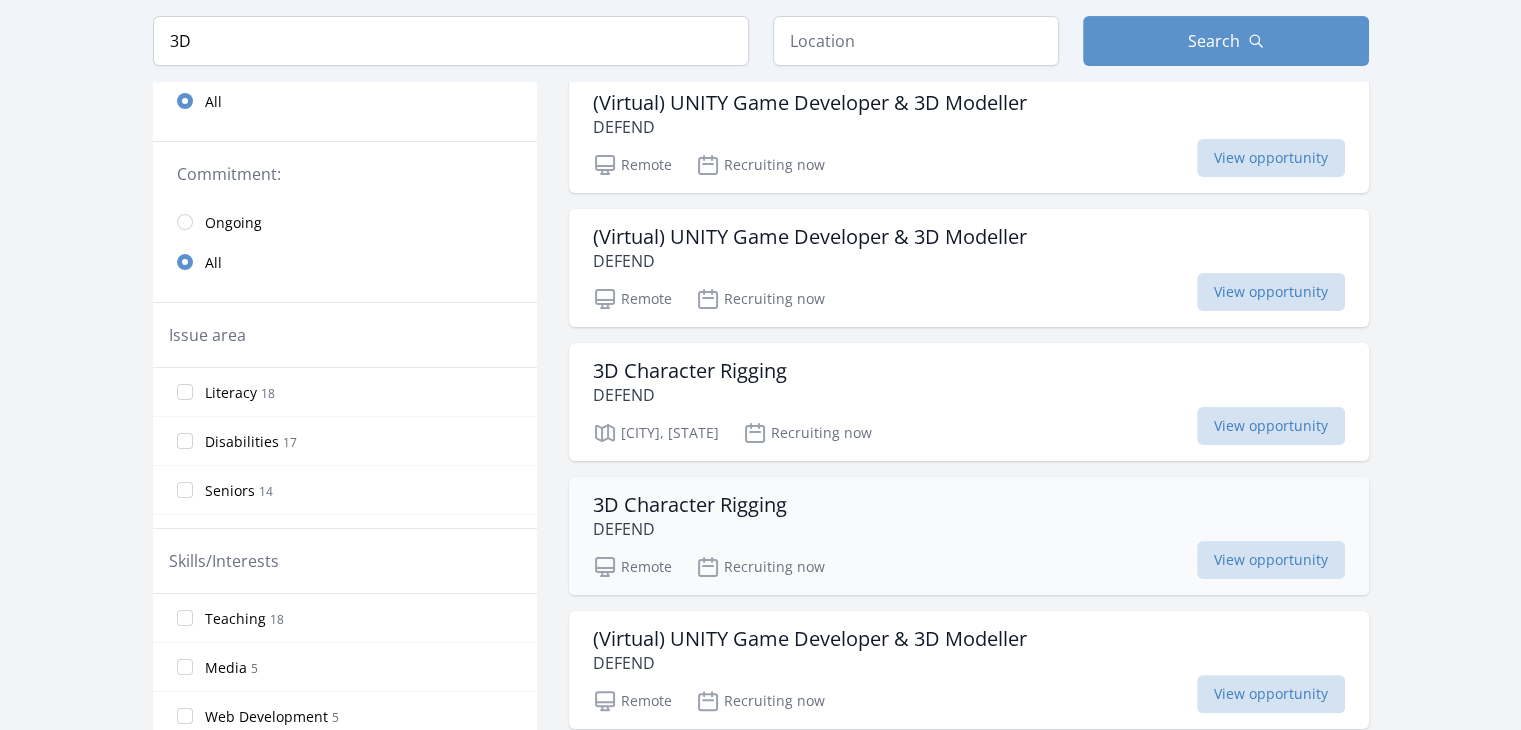 click on "3D Character Rigging" at bounding box center (690, 505) 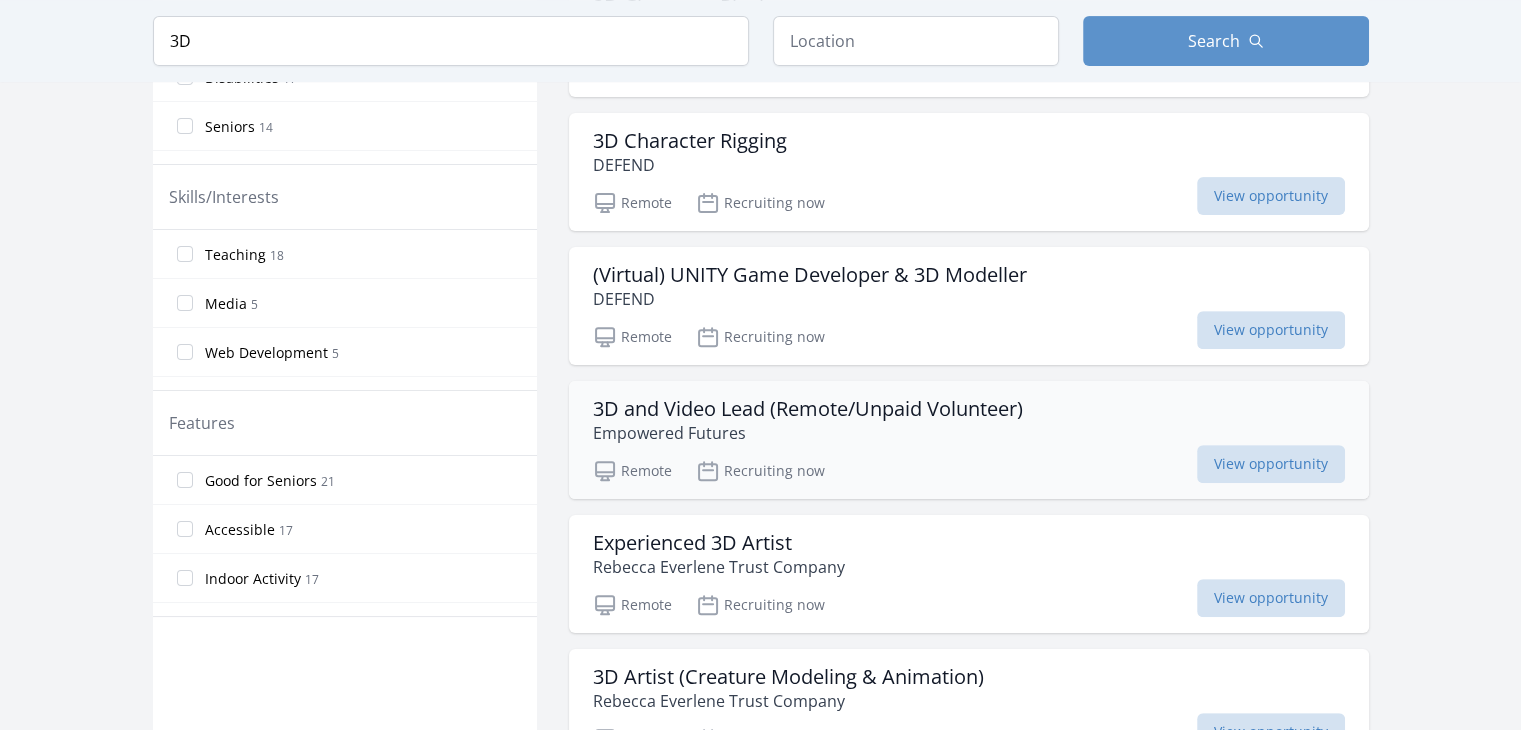 scroll, scrollTop: 718, scrollLeft: 0, axis: vertical 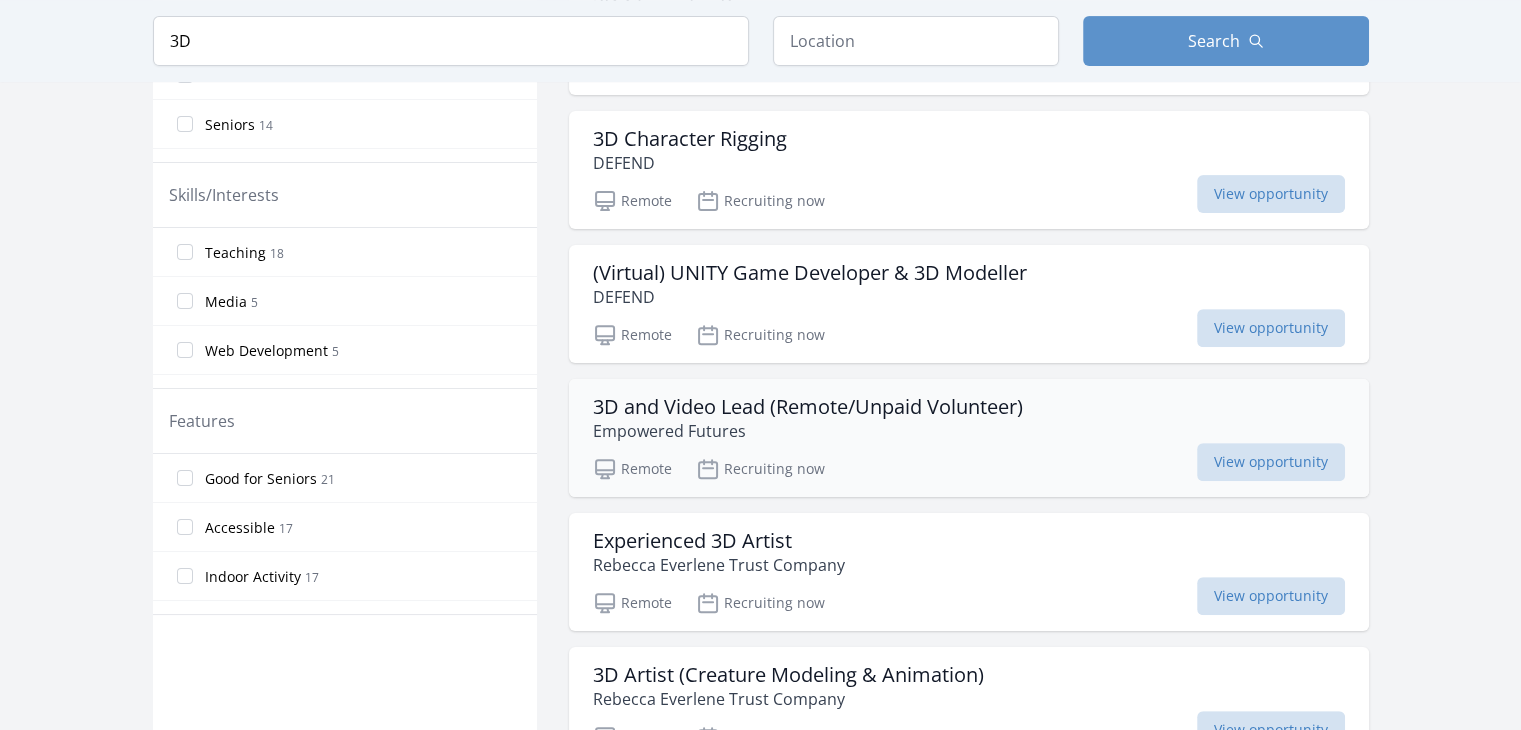 click on "Empowered Futures" at bounding box center [808, 431] 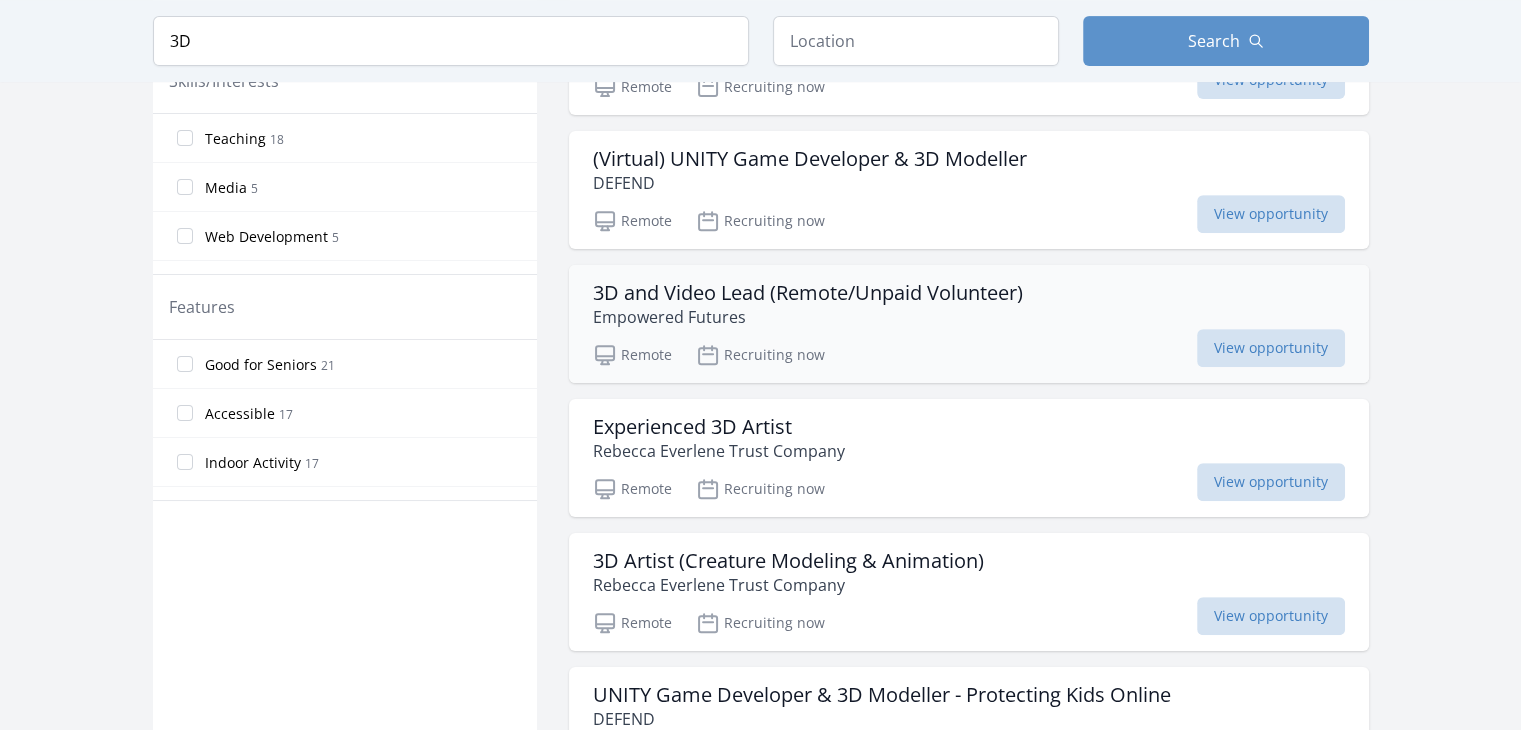 scroll, scrollTop: 834, scrollLeft: 0, axis: vertical 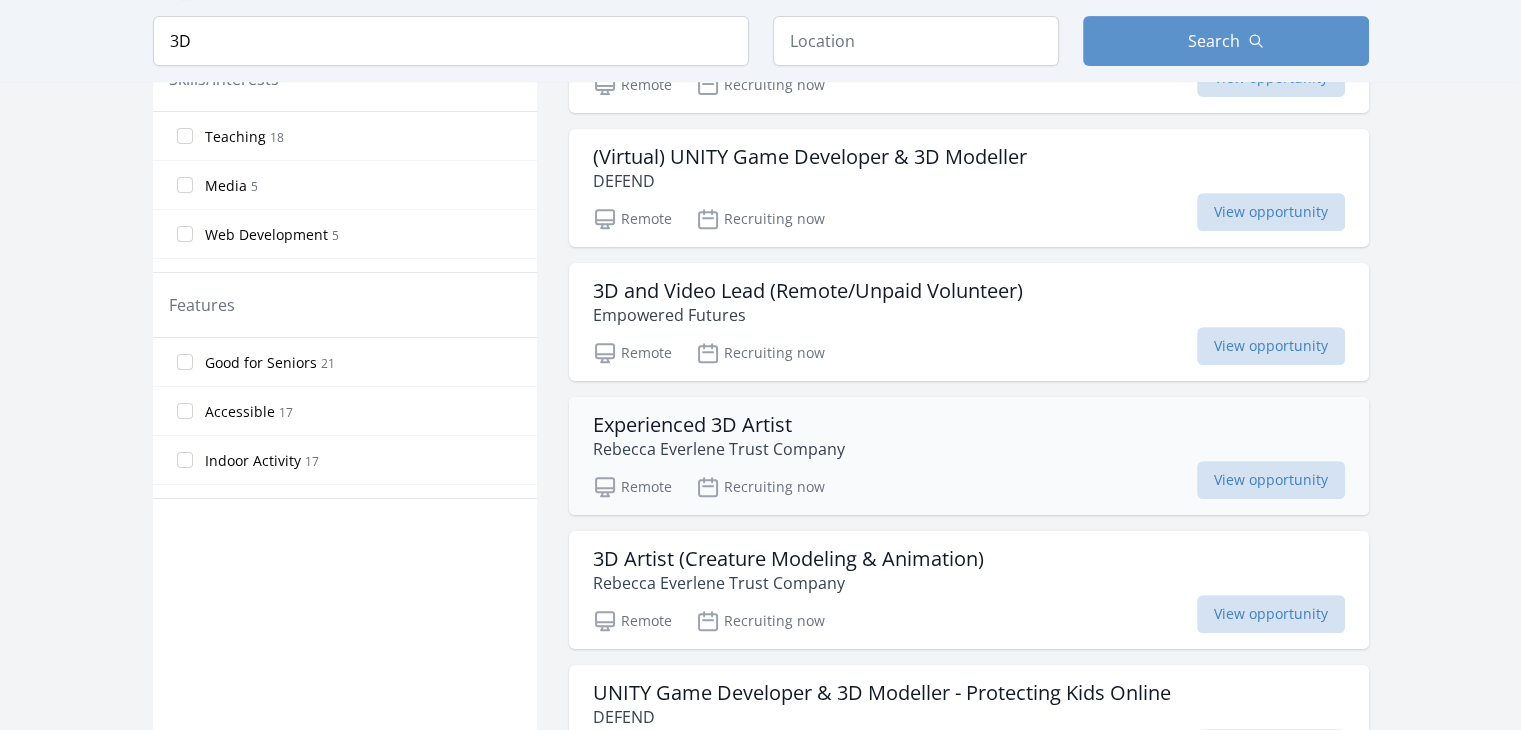 click on "Rebecca Everlene Trust Company" at bounding box center (719, 449) 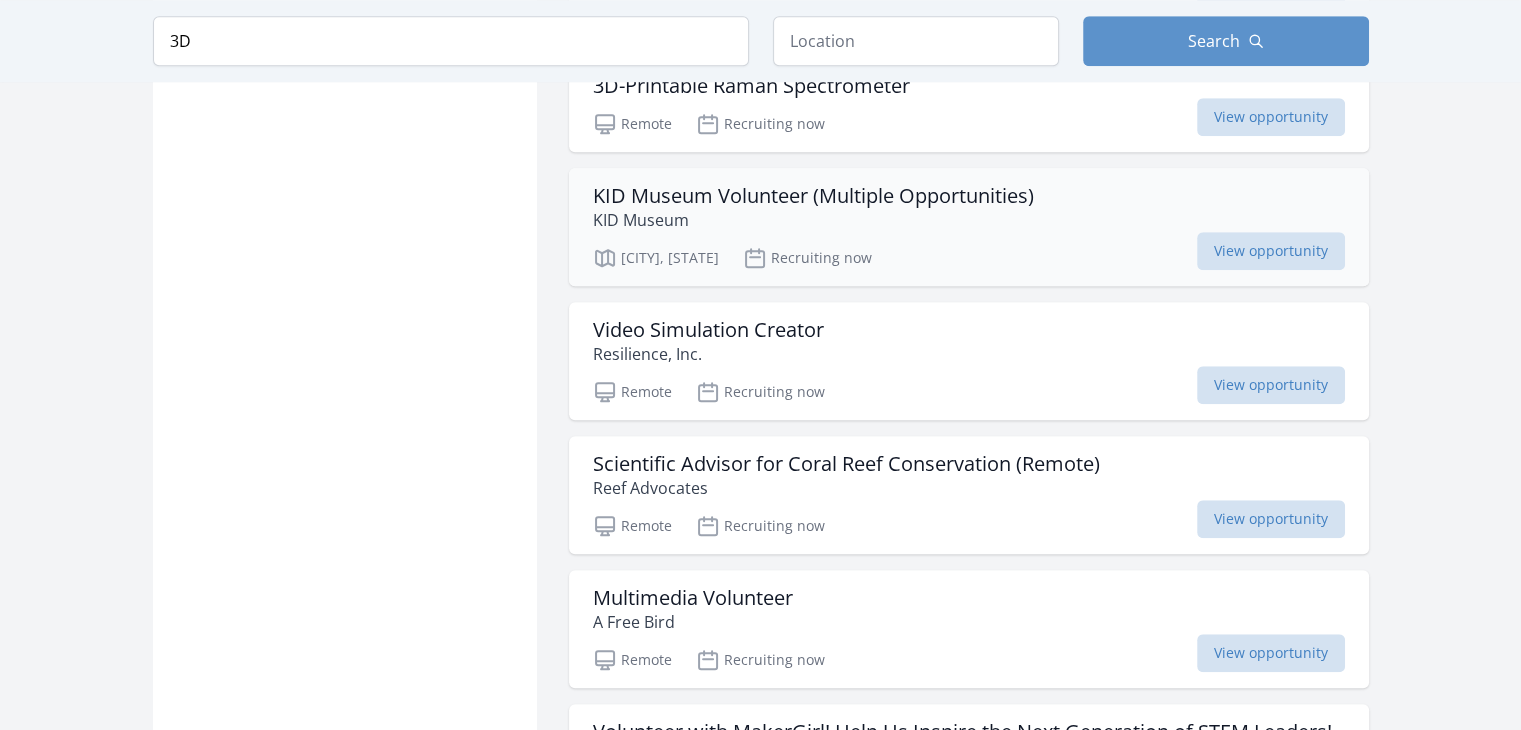 scroll, scrollTop: 1574, scrollLeft: 0, axis: vertical 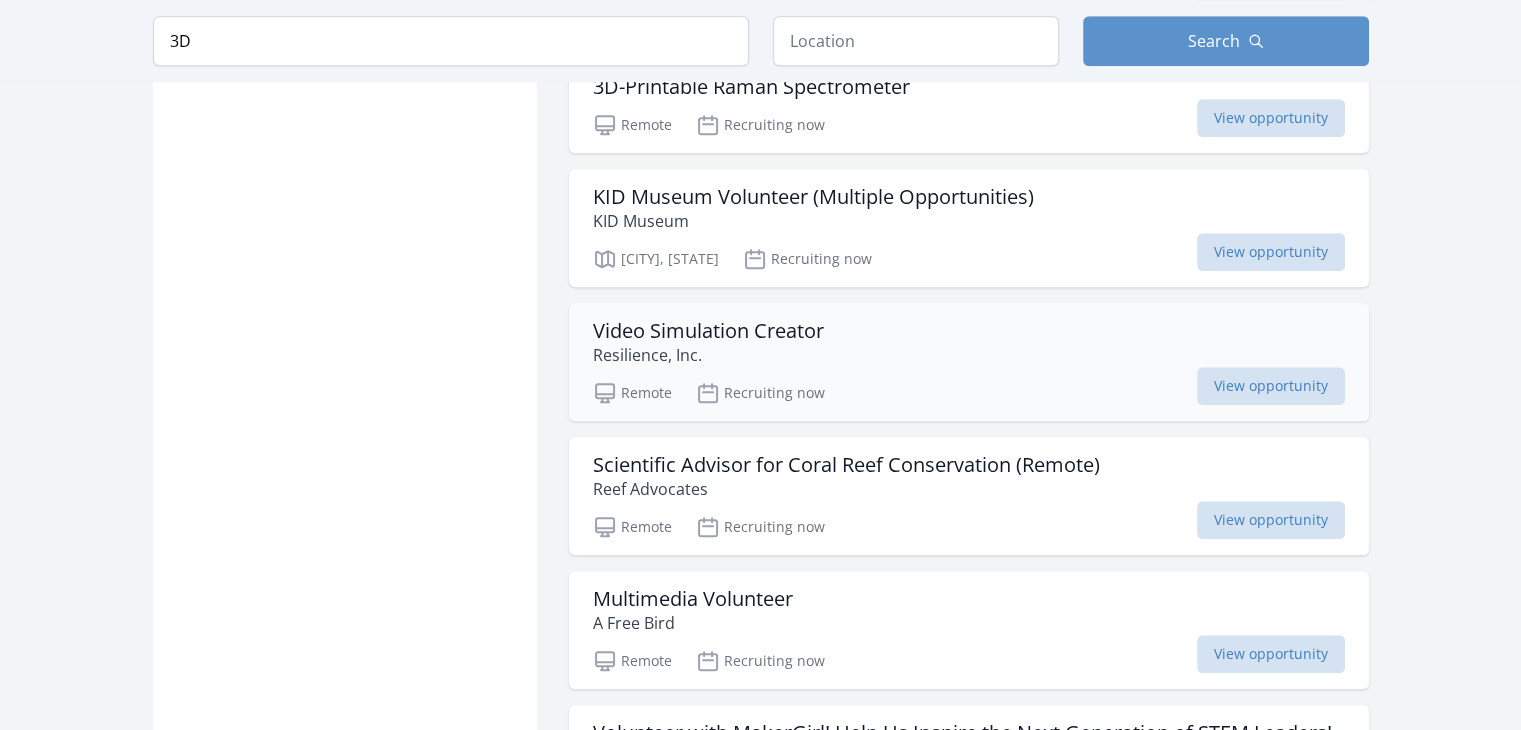 click on "Resilience, Inc." at bounding box center [708, 355] 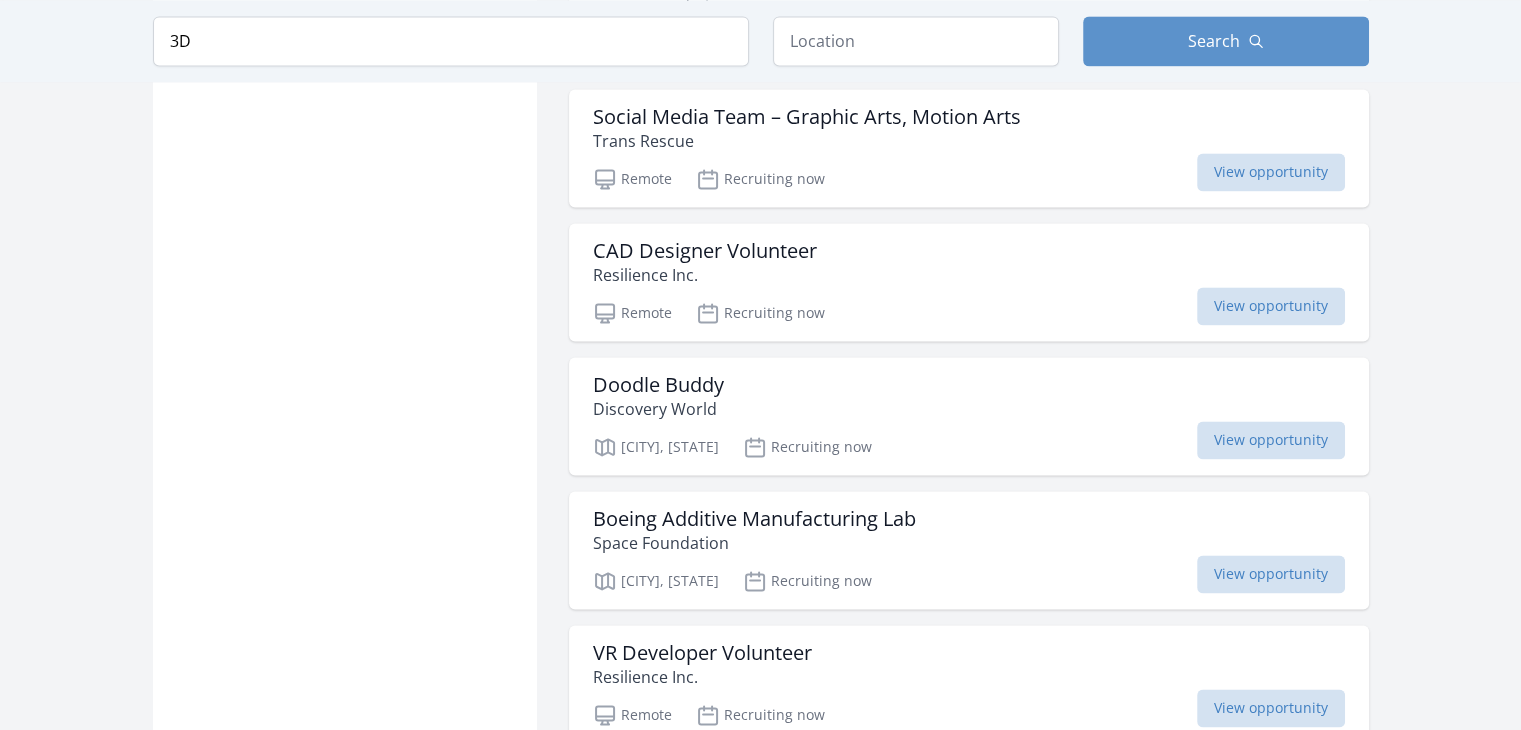 scroll, scrollTop: 3112, scrollLeft: 0, axis: vertical 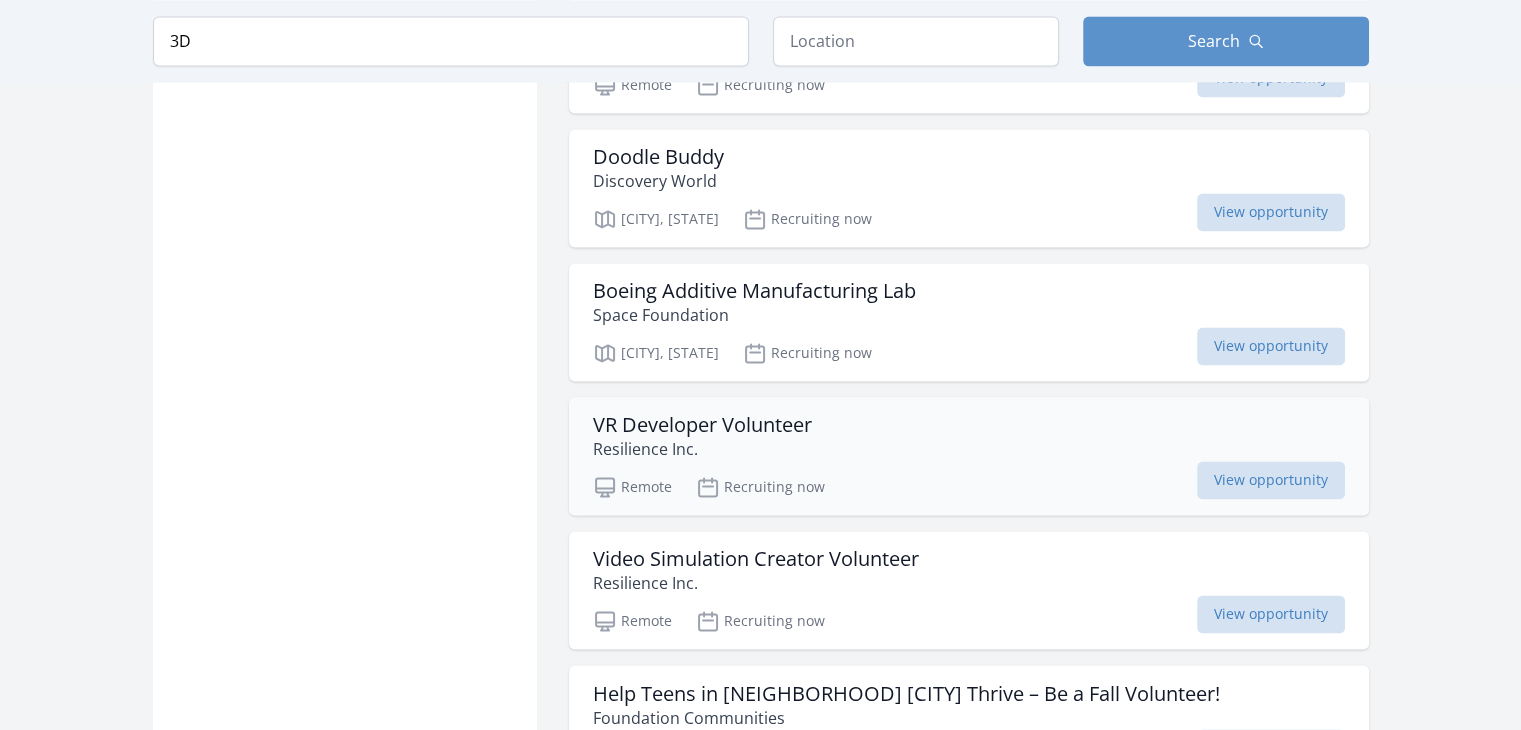 click on "VR Developer Volunteer" at bounding box center (702, 425) 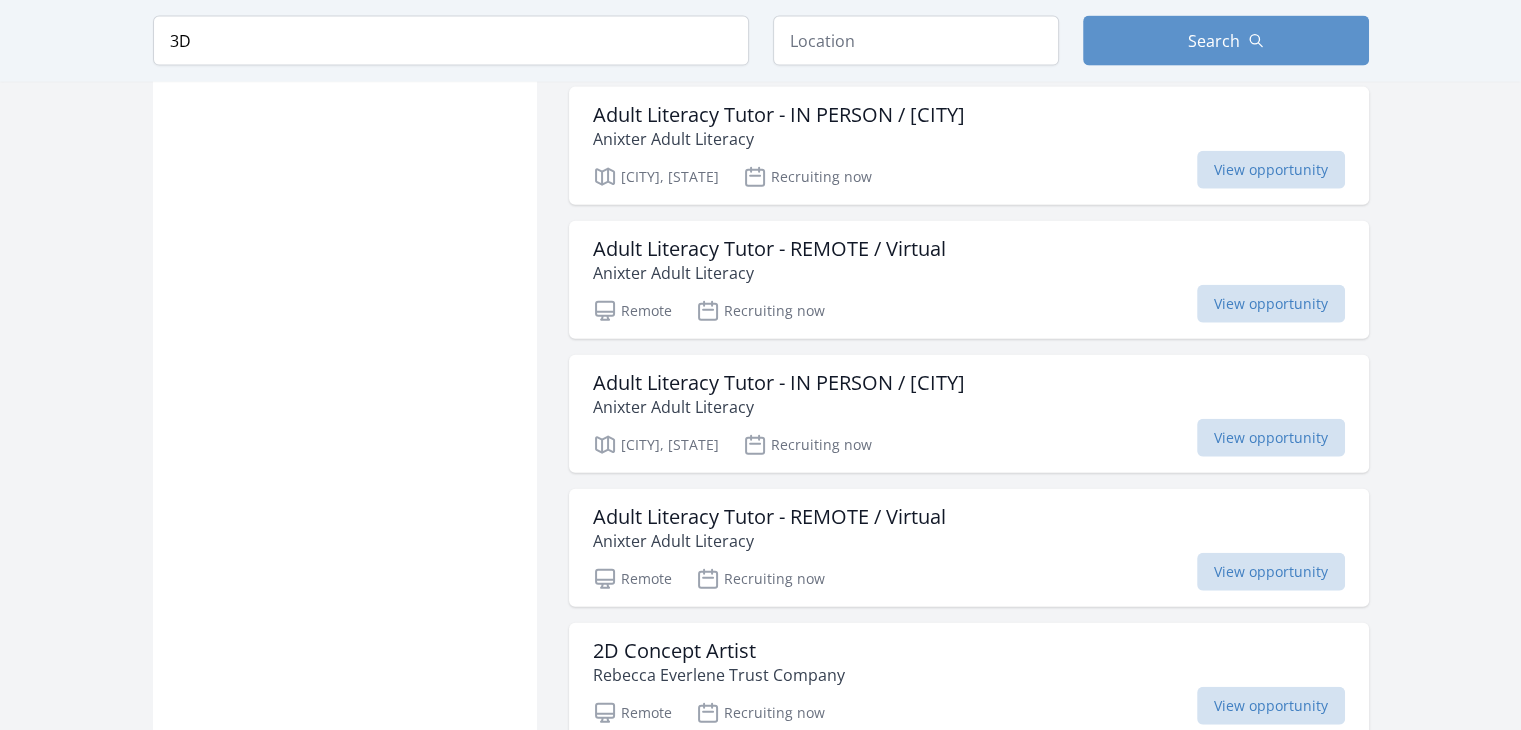 scroll, scrollTop: 4628, scrollLeft: 0, axis: vertical 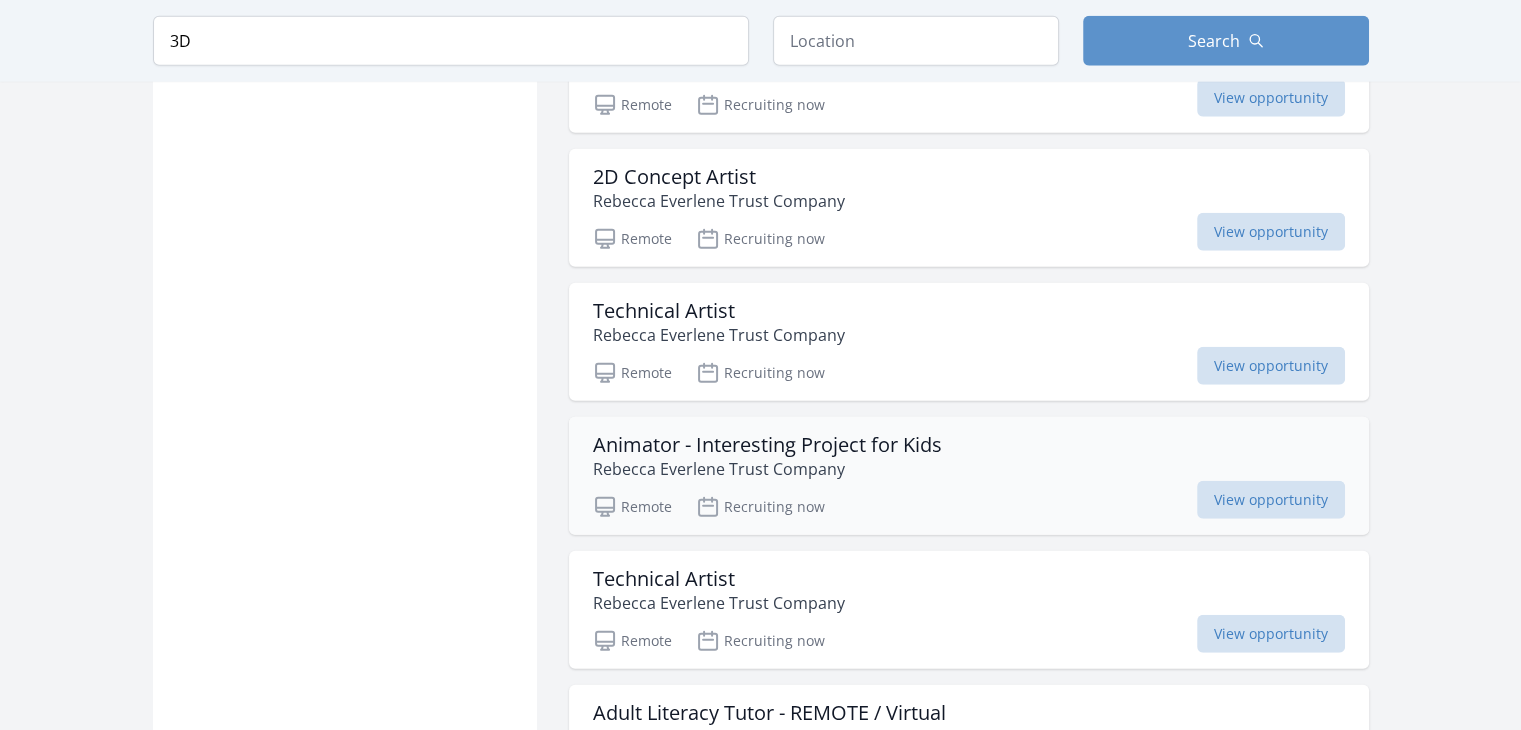 click on "Rebecca Everlene Trust Company" at bounding box center [767, 469] 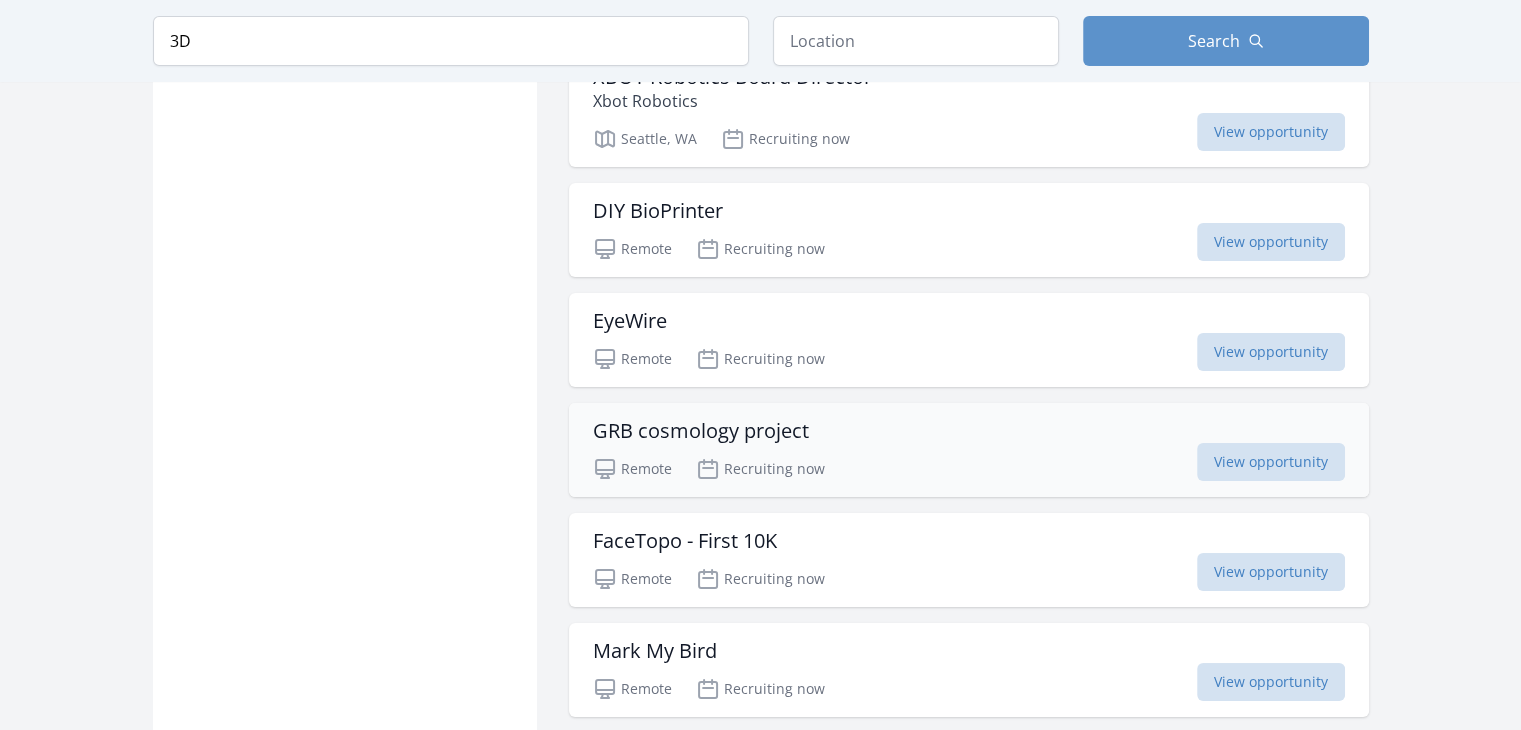 scroll, scrollTop: 7712, scrollLeft: 0, axis: vertical 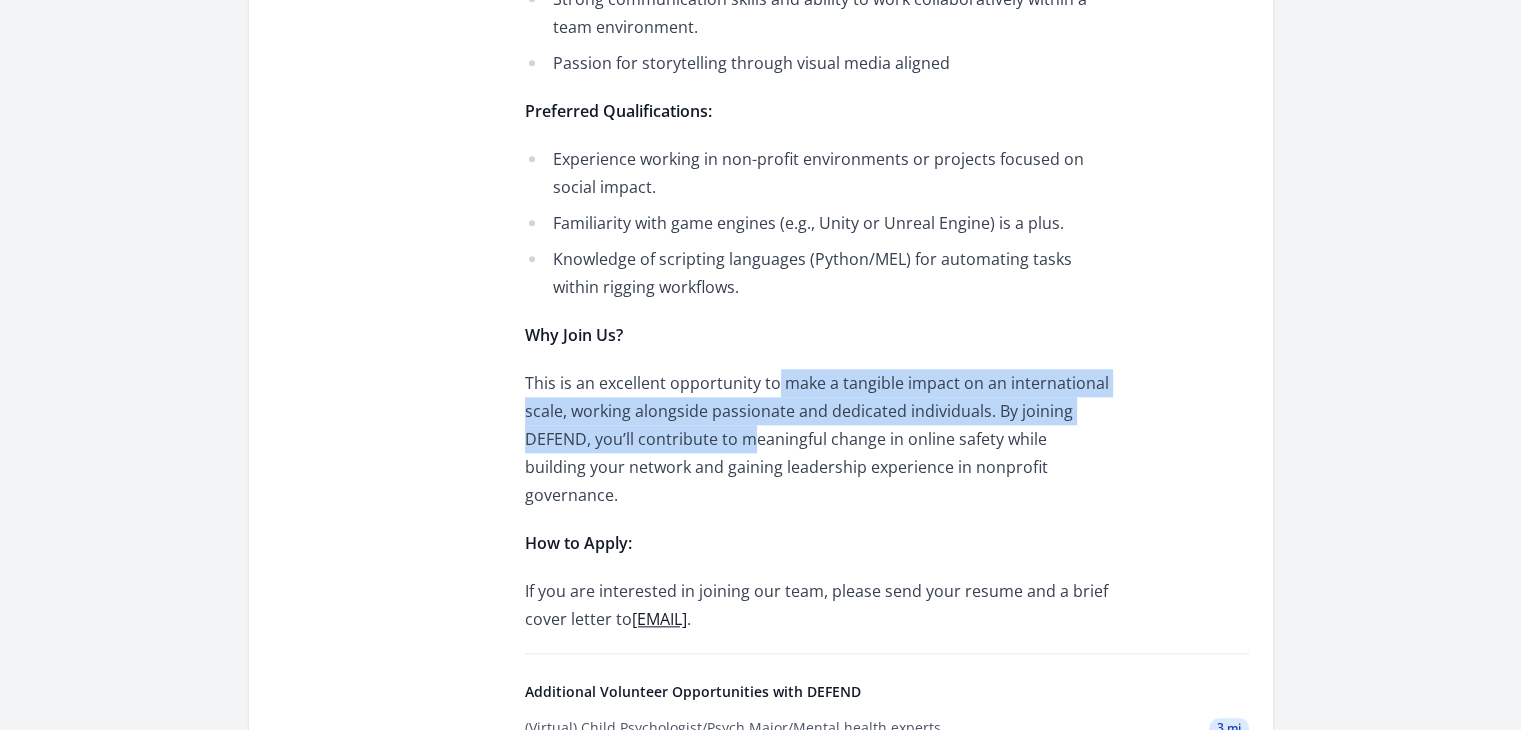 drag, startPoint x: 772, startPoint y: 390, endPoint x: 753, endPoint y: 432, distance: 46.09772 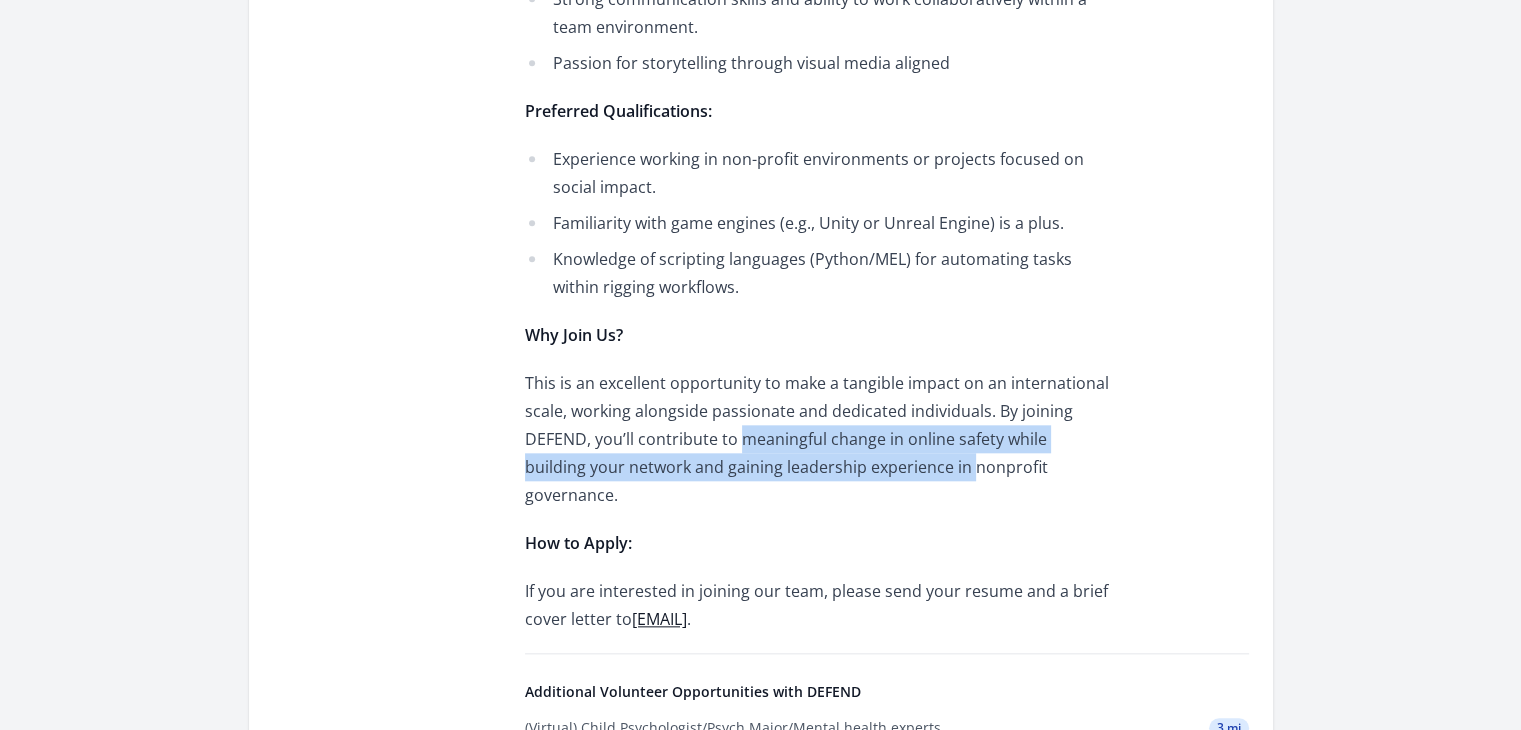 drag, startPoint x: 753, startPoint y: 432, endPoint x: 902, endPoint y: 462, distance: 151.99013 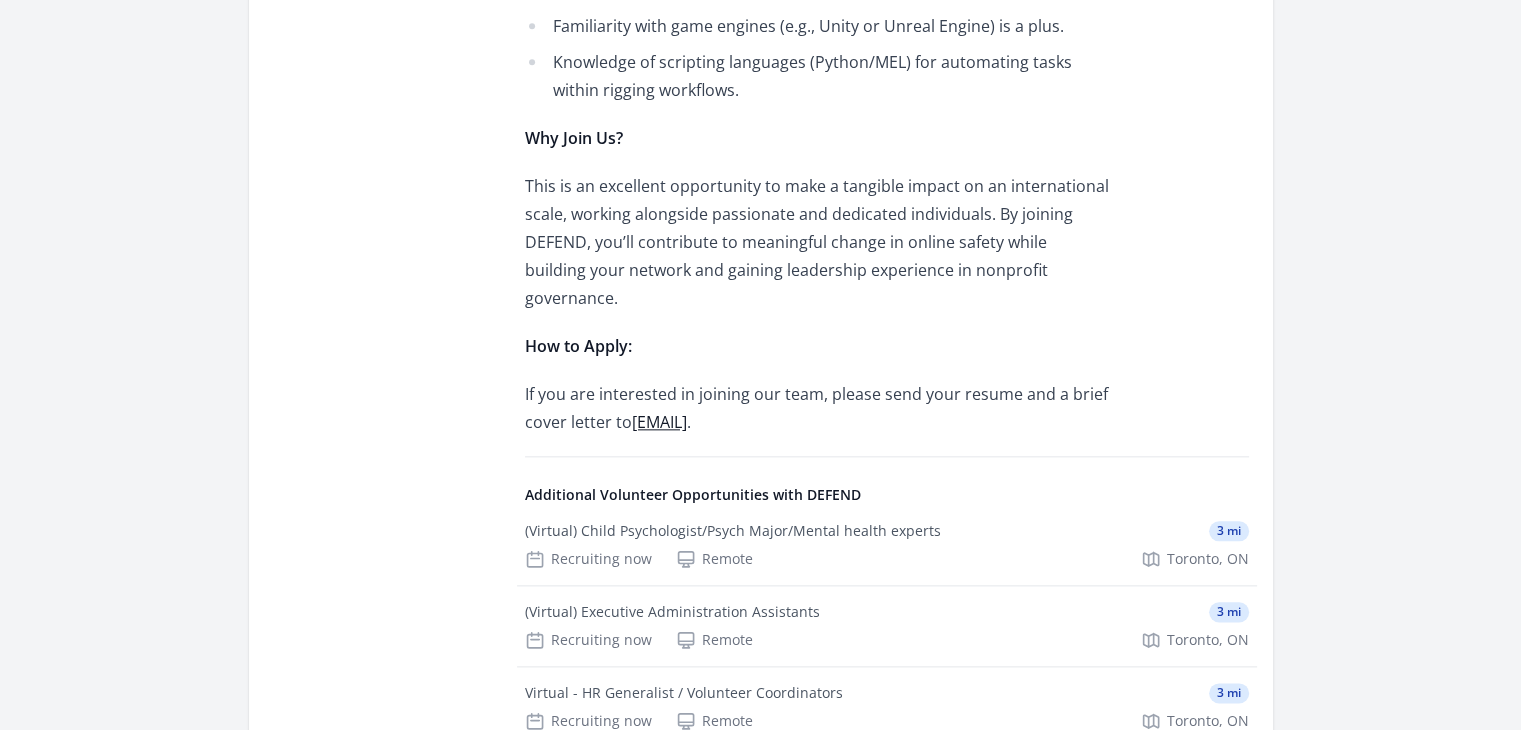 scroll, scrollTop: 2532, scrollLeft: 0, axis: vertical 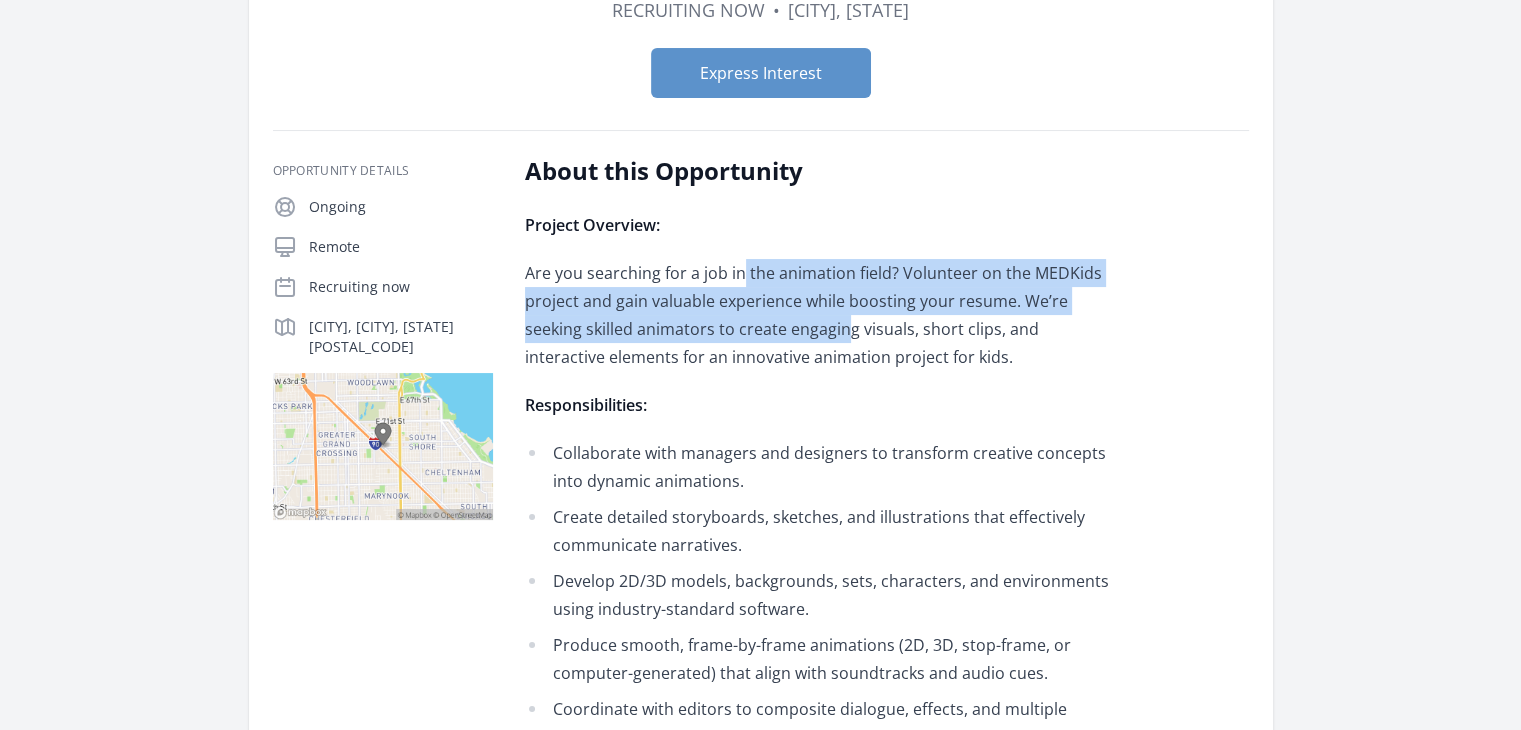 drag, startPoint x: 744, startPoint y: 265, endPoint x: 840, endPoint y: 337, distance: 120 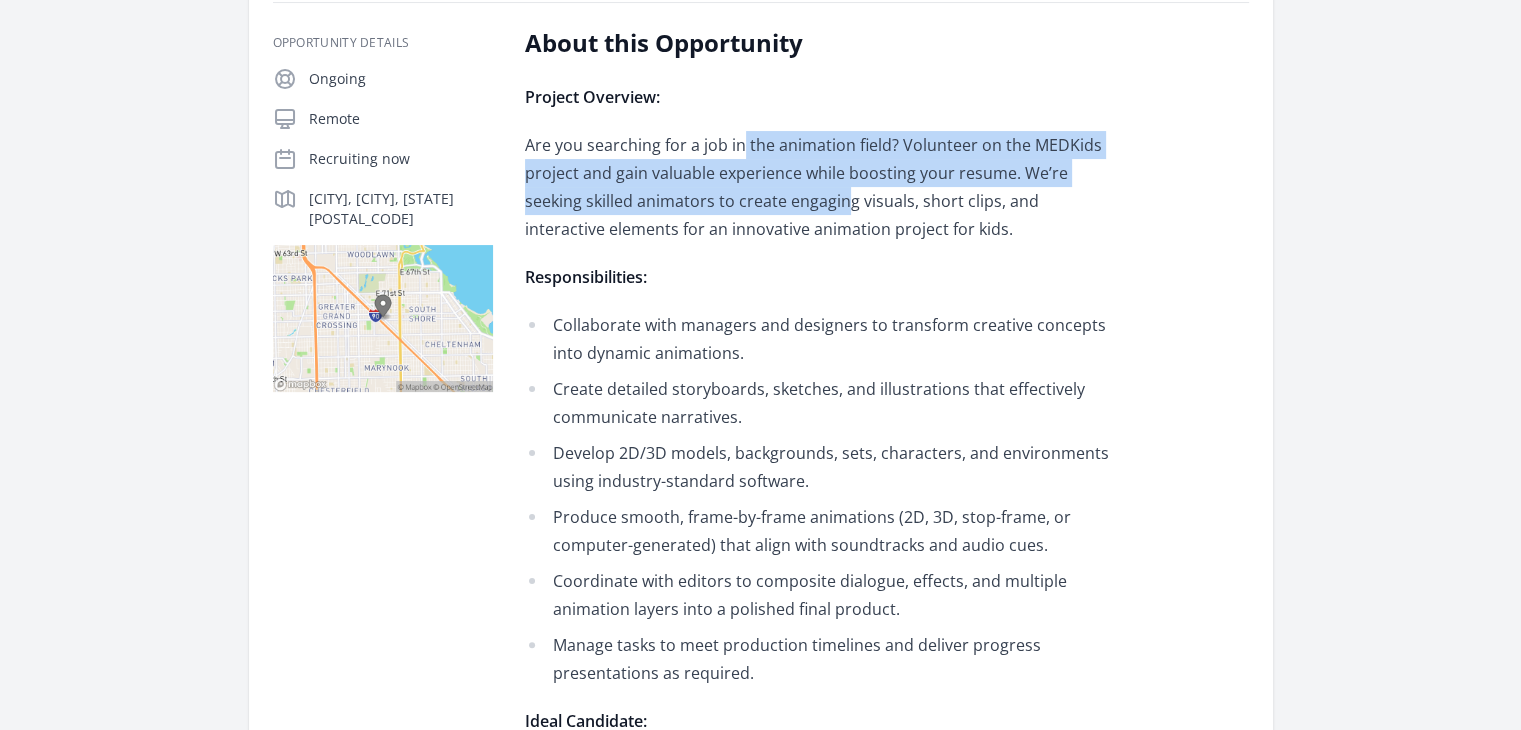 scroll, scrollTop: 340, scrollLeft: 0, axis: vertical 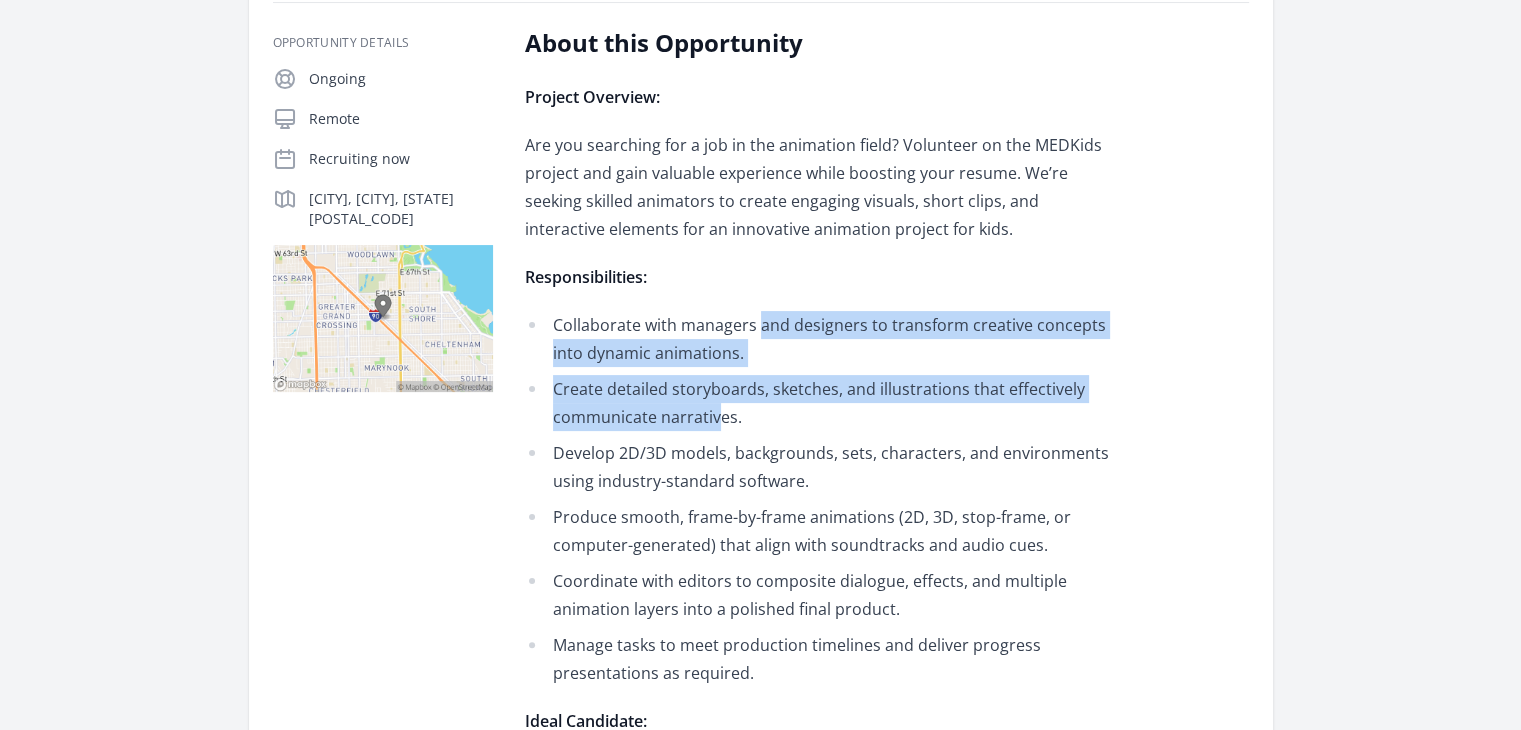 drag, startPoint x: 757, startPoint y: 322, endPoint x: 710, endPoint y: 407, distance: 97.128784 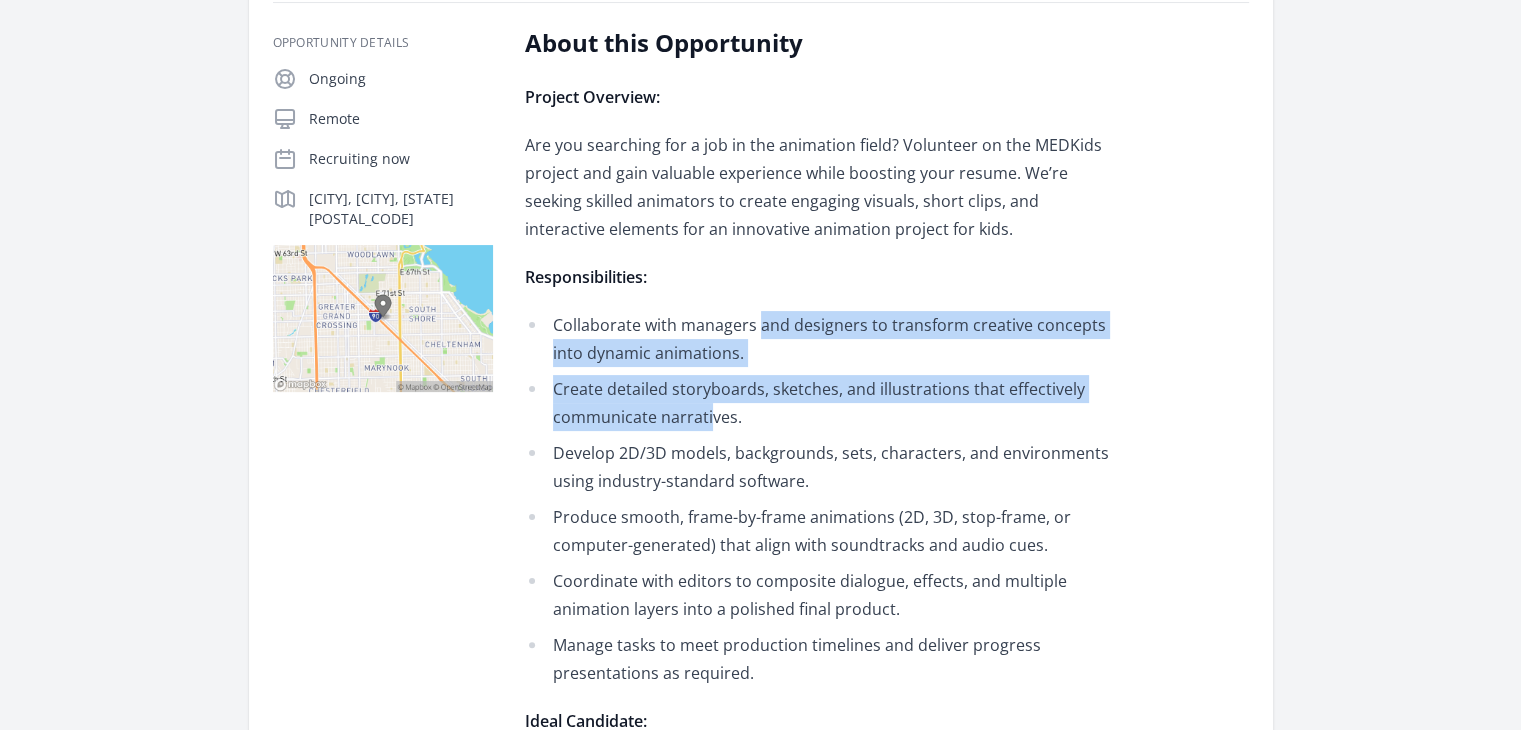 click on "Create detailed storyboards, sketches, and illustrations that effectively communicate narratives." at bounding box center (817, 403) 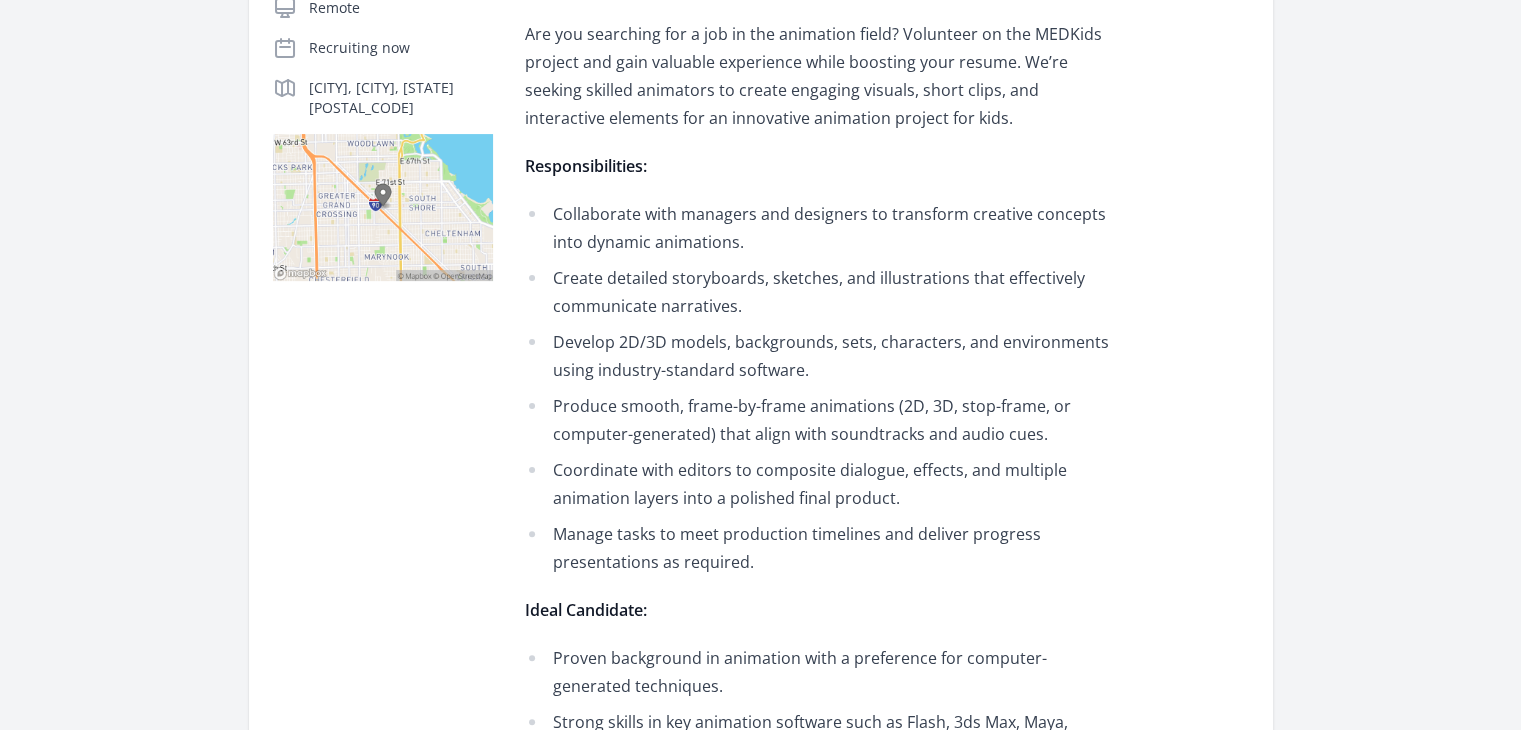 scroll, scrollTop: 452, scrollLeft: 0, axis: vertical 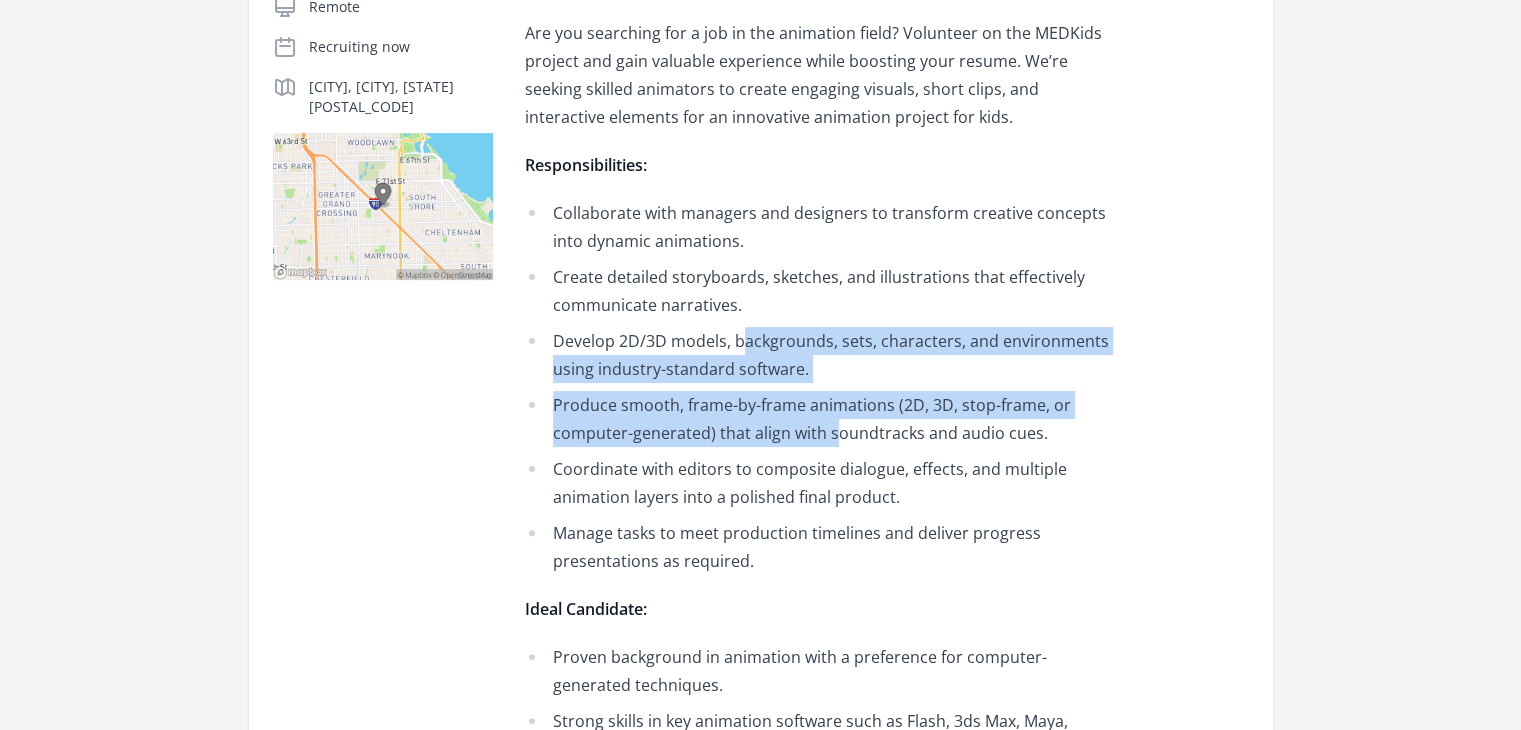 drag, startPoint x: 746, startPoint y: 340, endPoint x: 837, endPoint y: 430, distance: 127.98828 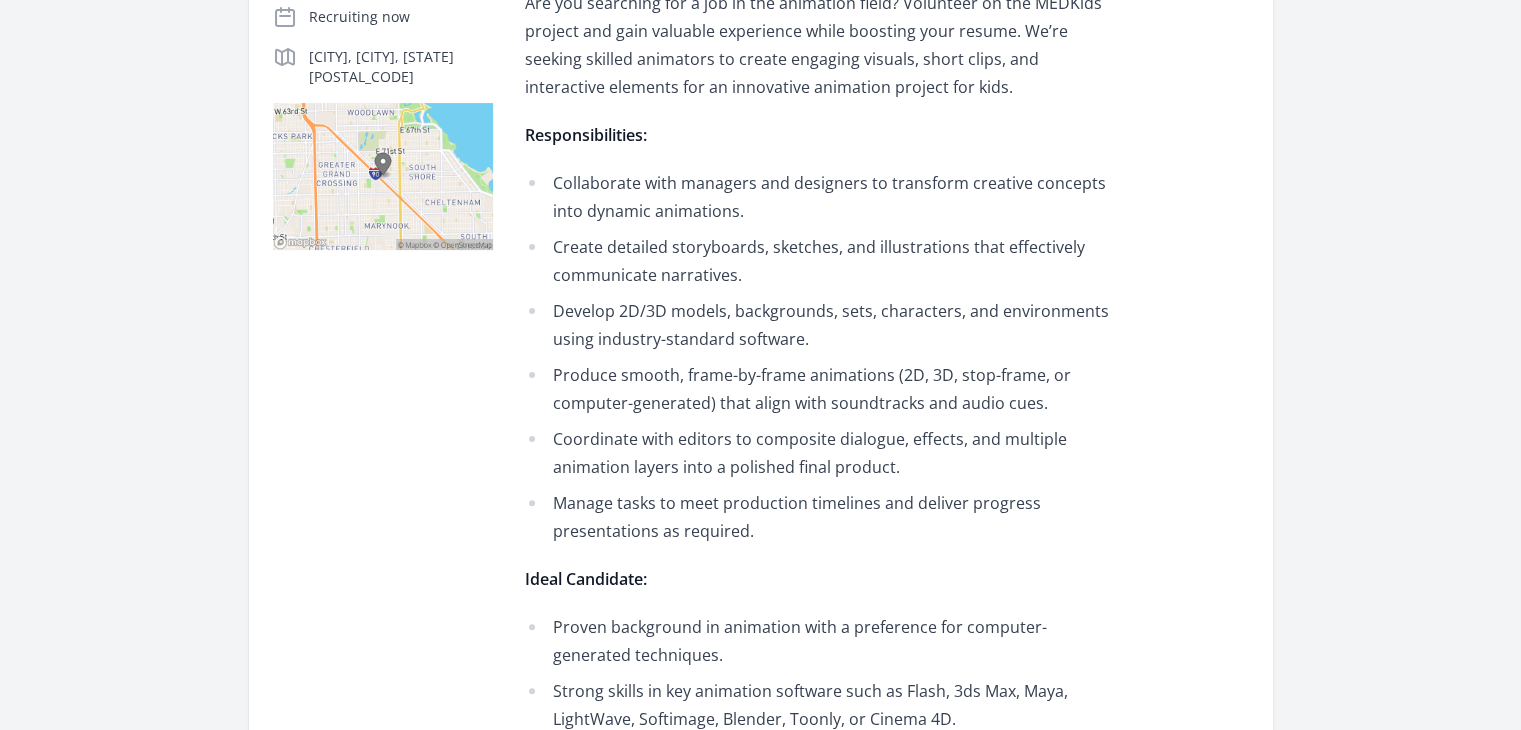 scroll, scrollTop: 483, scrollLeft: 0, axis: vertical 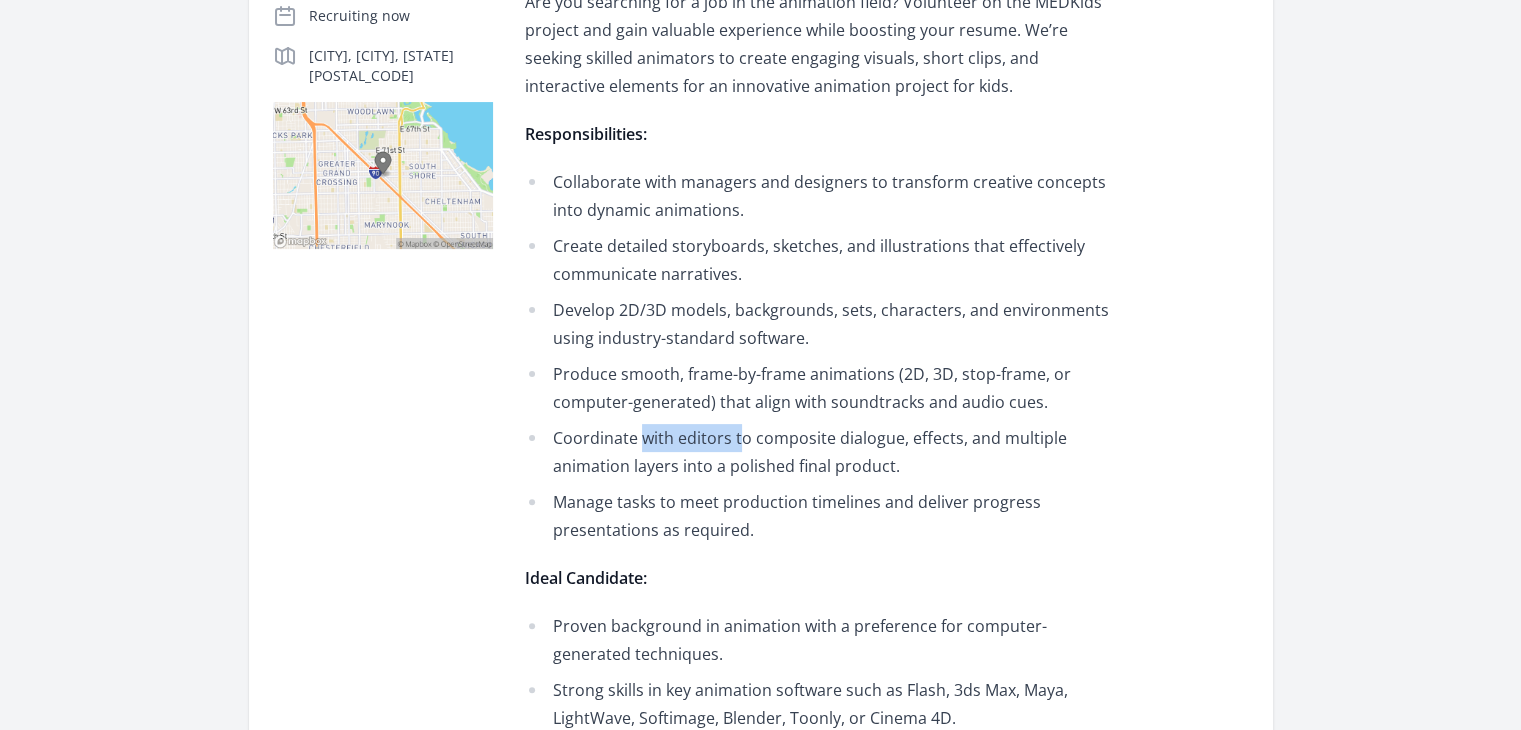 drag, startPoint x: 644, startPoint y: 437, endPoint x: 736, endPoint y: 441, distance: 92.086914 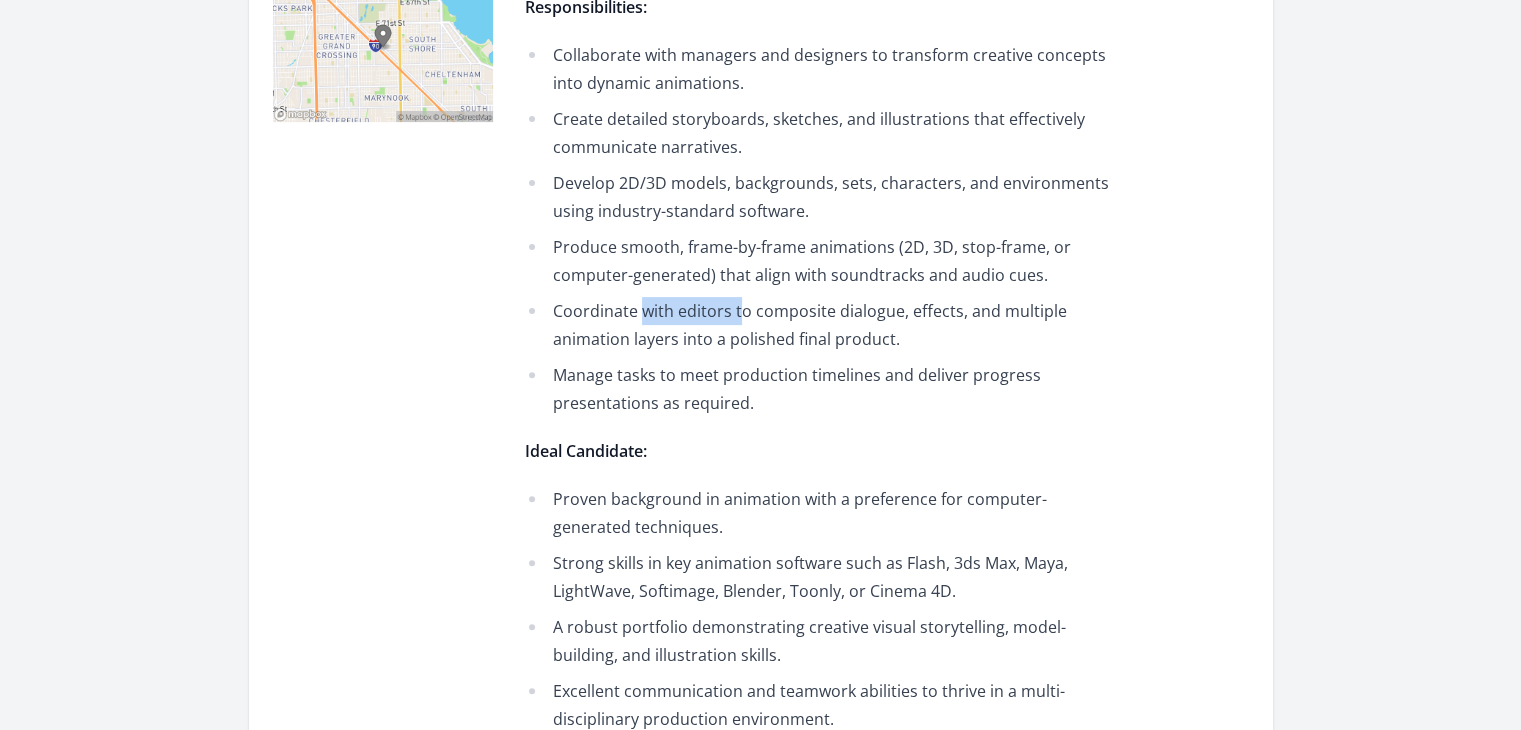 scroll, scrollTop: 747, scrollLeft: 0, axis: vertical 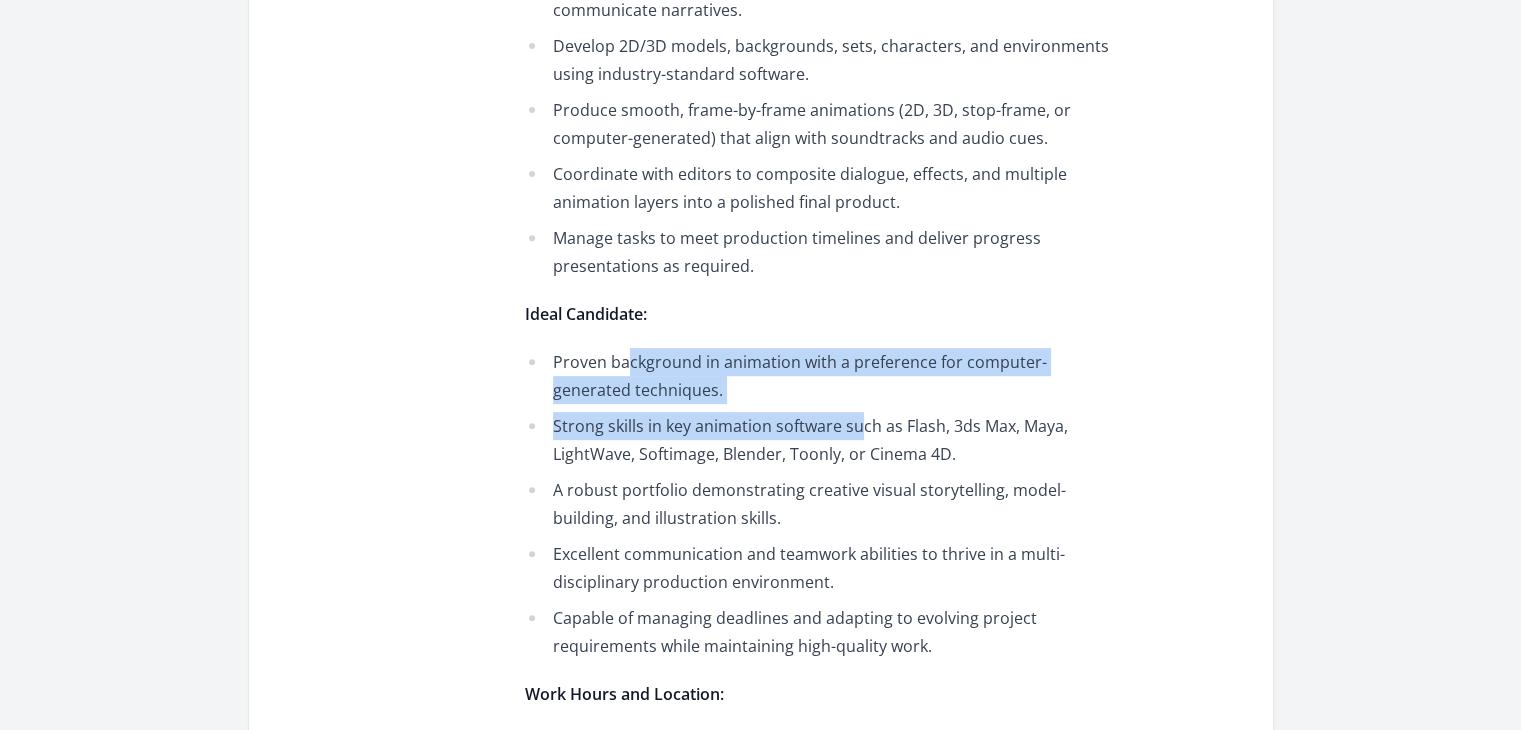drag, startPoint x: 625, startPoint y: 359, endPoint x: 856, endPoint y: 420, distance: 238.9184 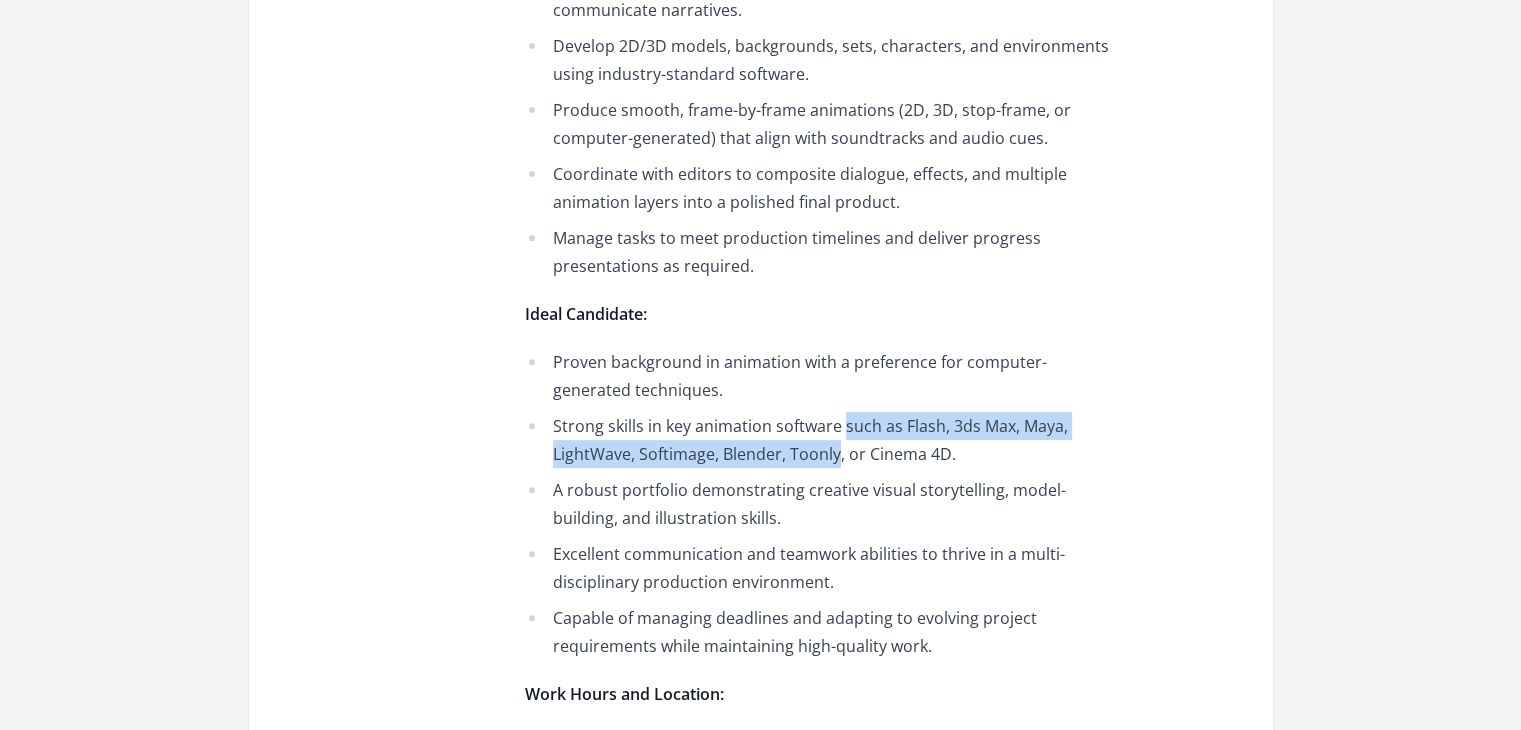 drag, startPoint x: 856, startPoint y: 420, endPoint x: 828, endPoint y: 452, distance: 42.520584 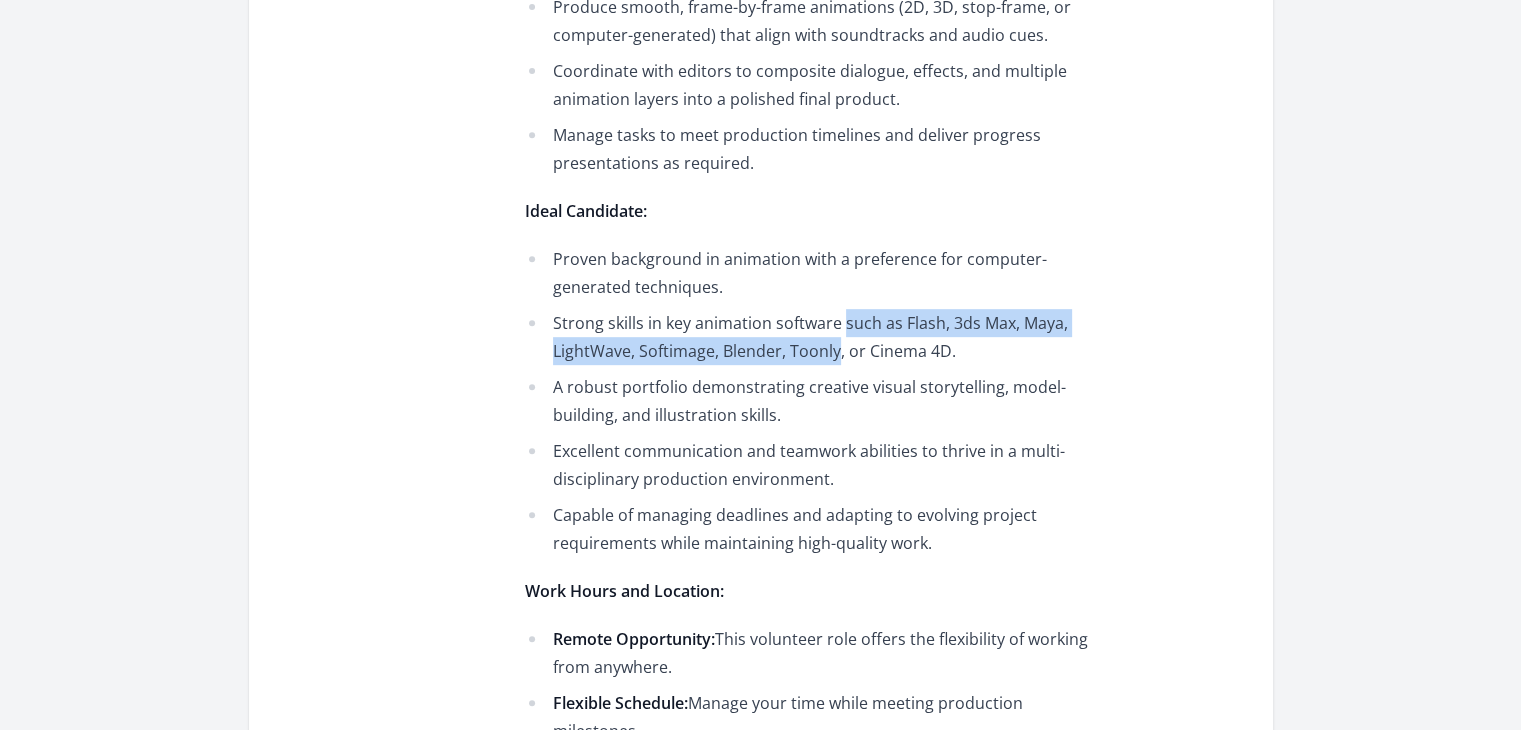 scroll, scrollTop: 851, scrollLeft: 0, axis: vertical 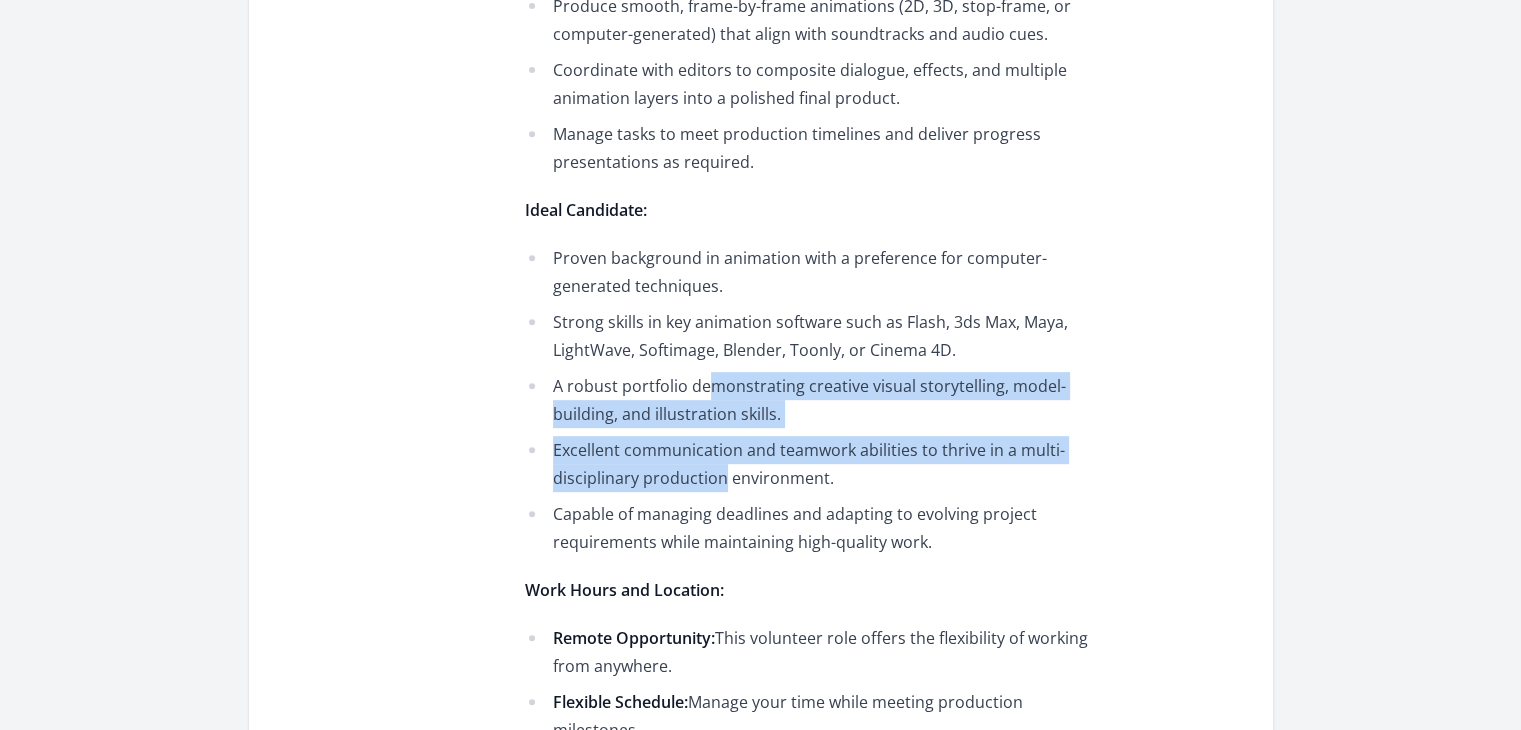 drag, startPoint x: 712, startPoint y: 380, endPoint x: 723, endPoint y: 478, distance: 98.61542 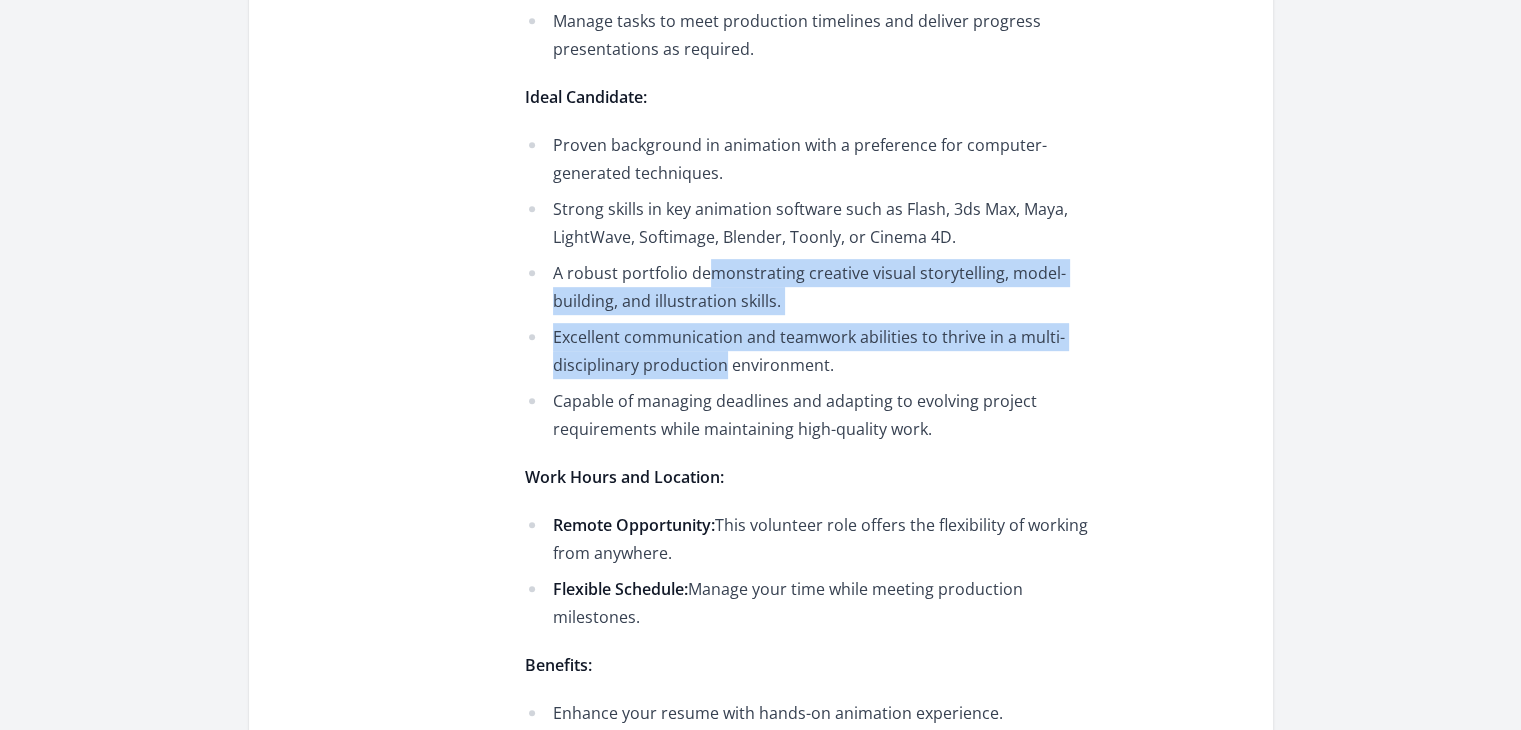 scroll, scrollTop: 968, scrollLeft: 0, axis: vertical 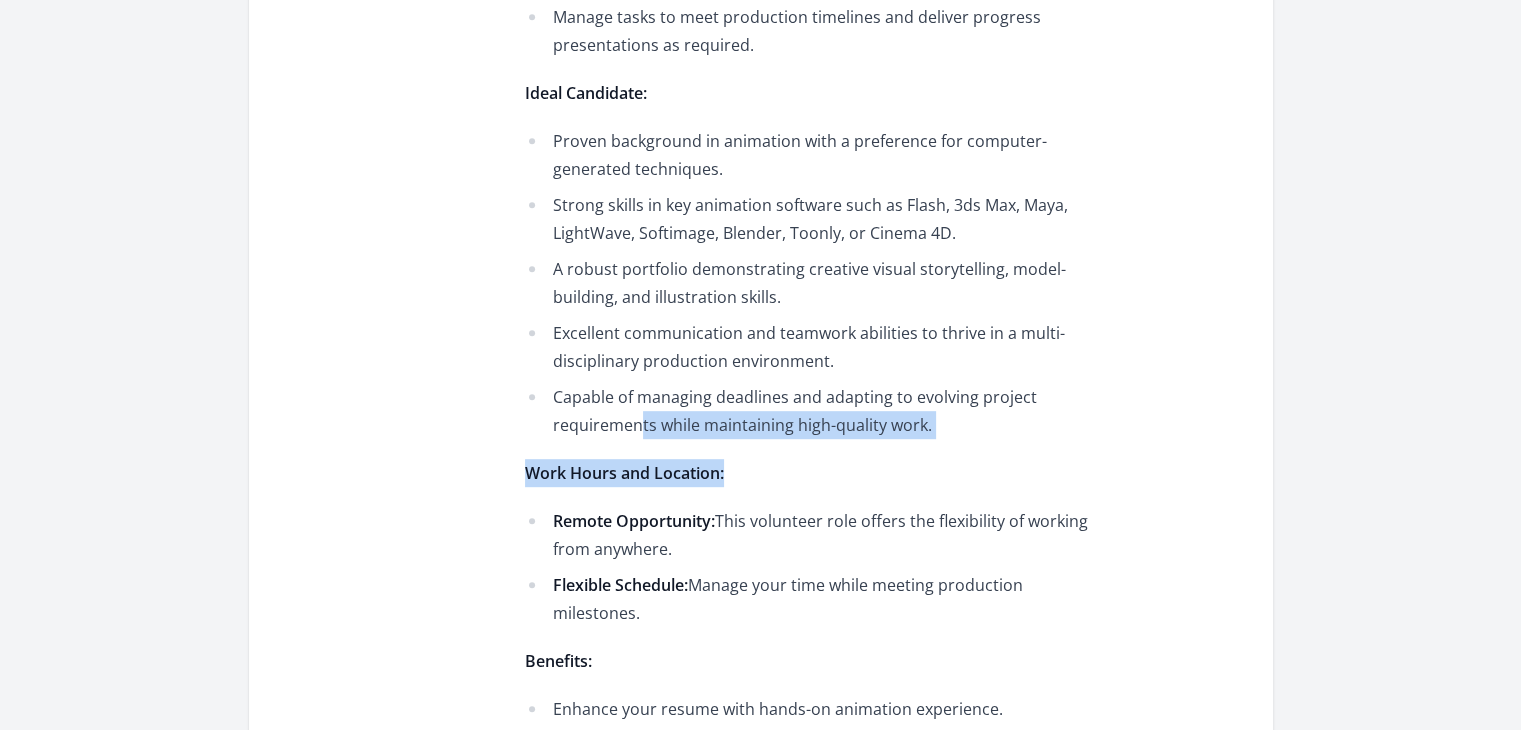 drag, startPoint x: 641, startPoint y: 421, endPoint x: 756, endPoint y: 471, distance: 125.39936 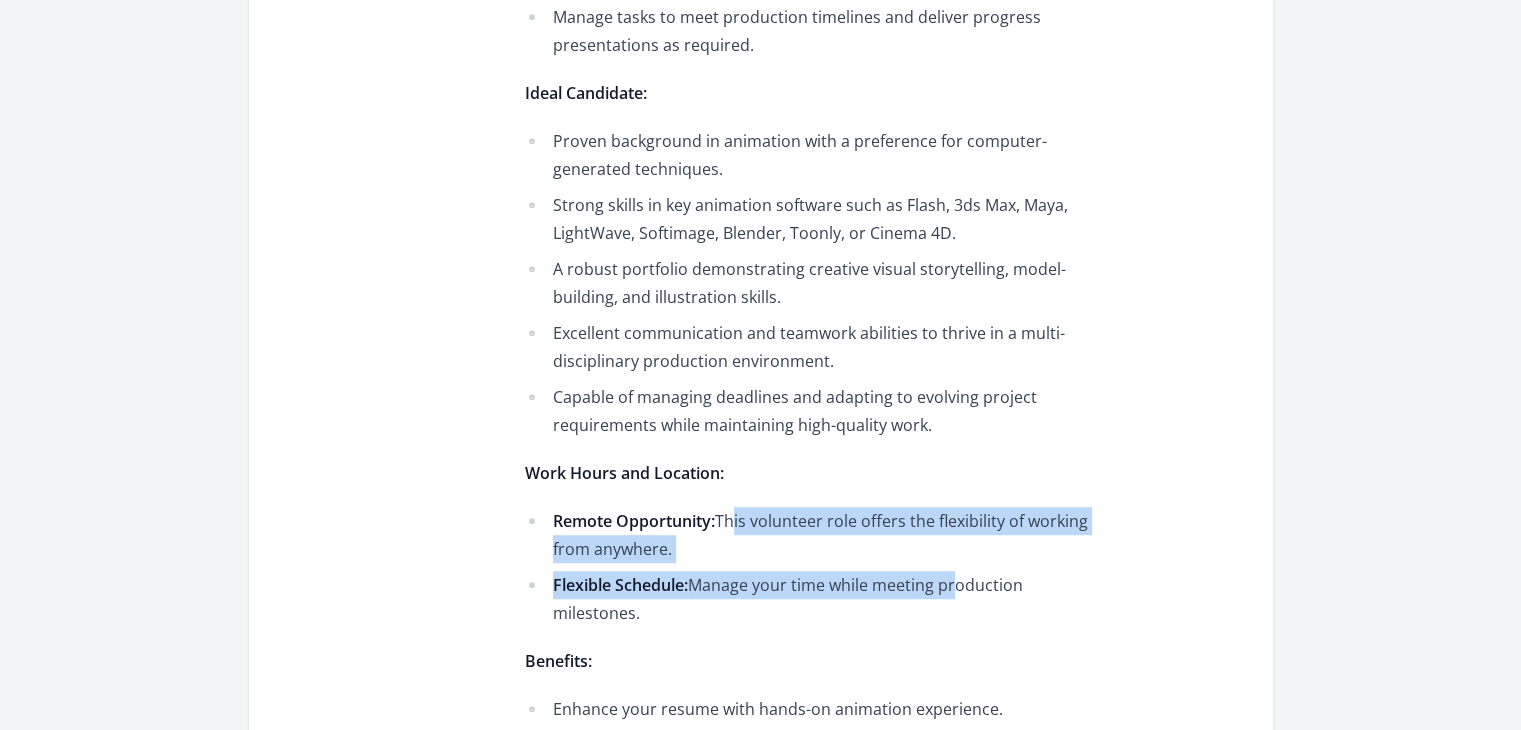 drag, startPoint x: 731, startPoint y: 511, endPoint x: 958, endPoint y: 592, distance: 241.01868 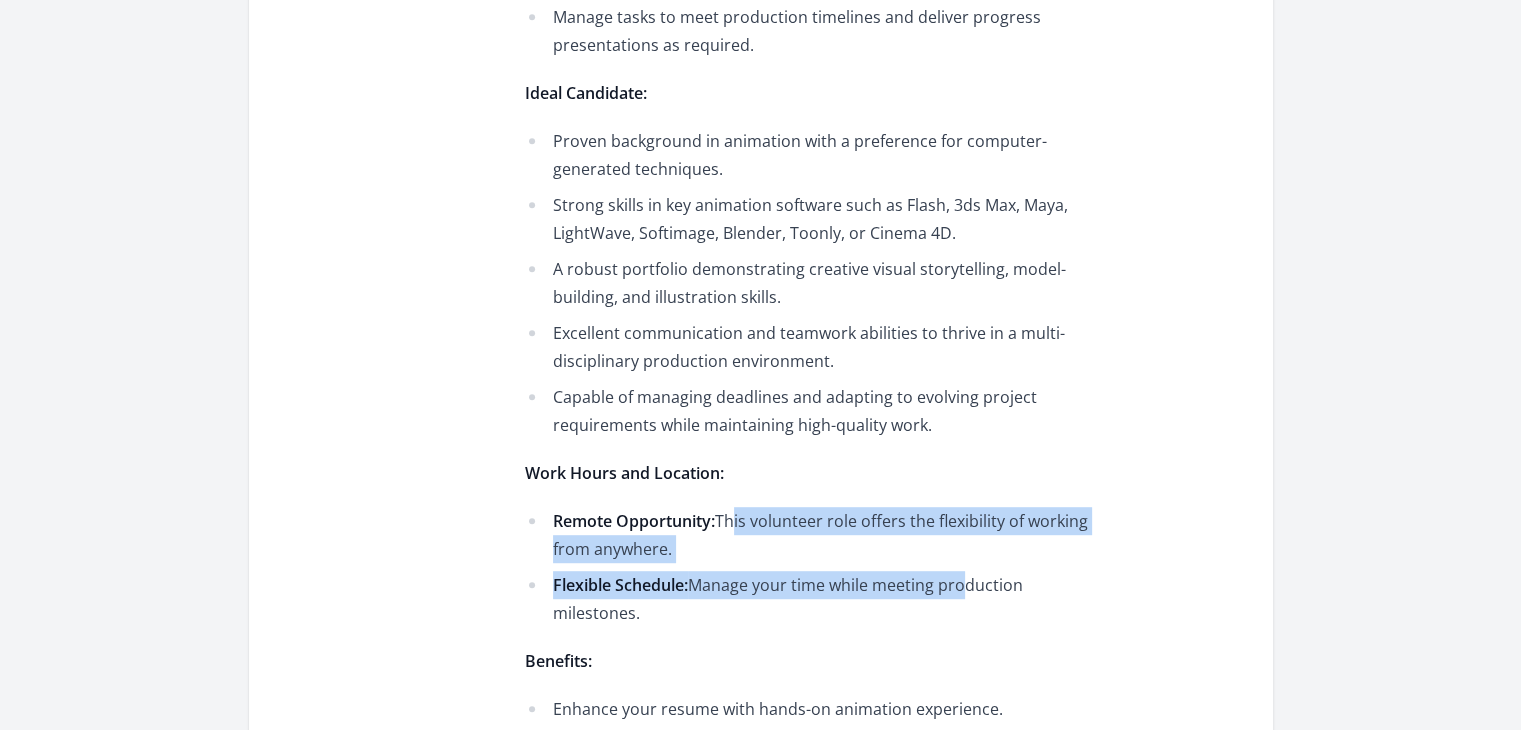 click on "Flexible Schedule:  Manage your time while meeting production milestones." at bounding box center (817, 599) 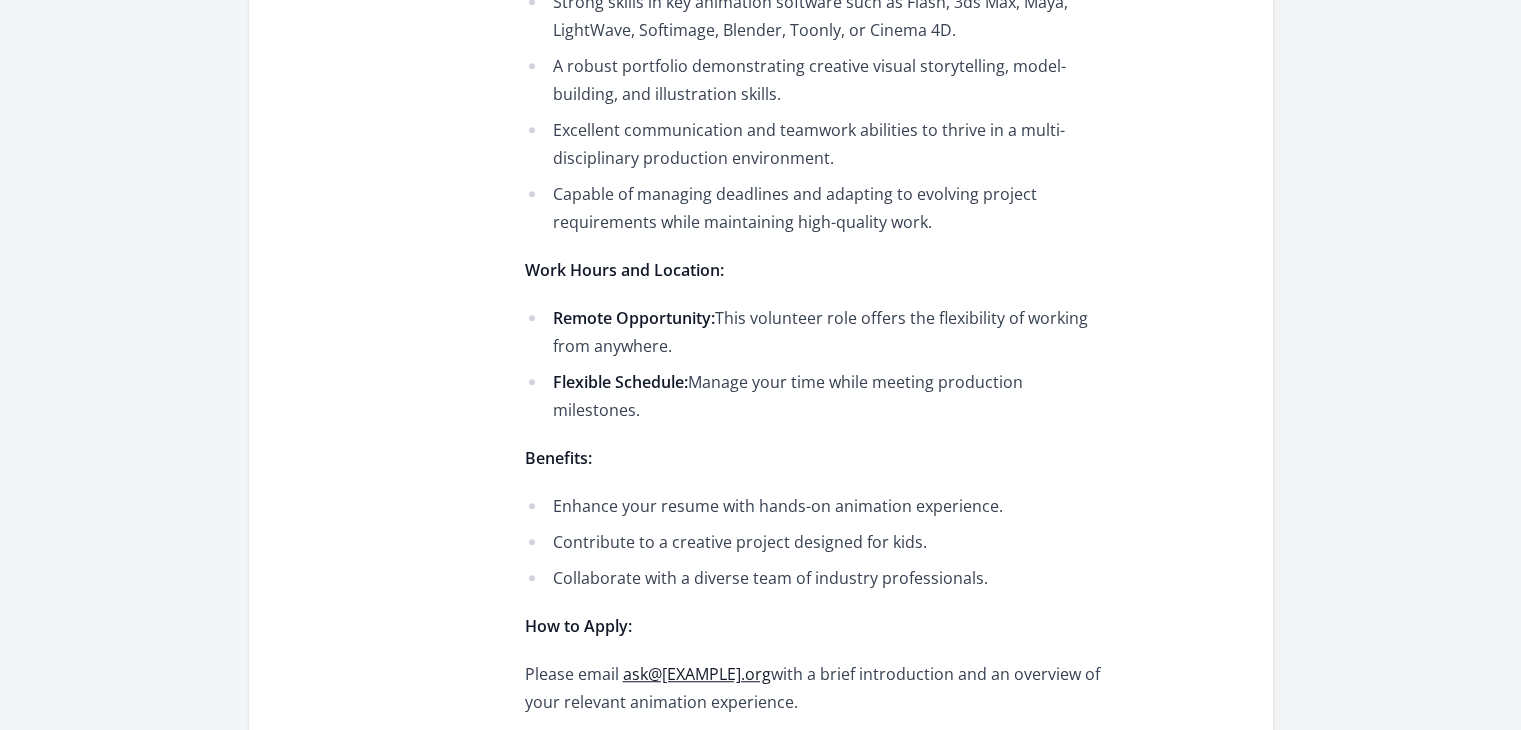 scroll, scrollTop: 1172, scrollLeft: 0, axis: vertical 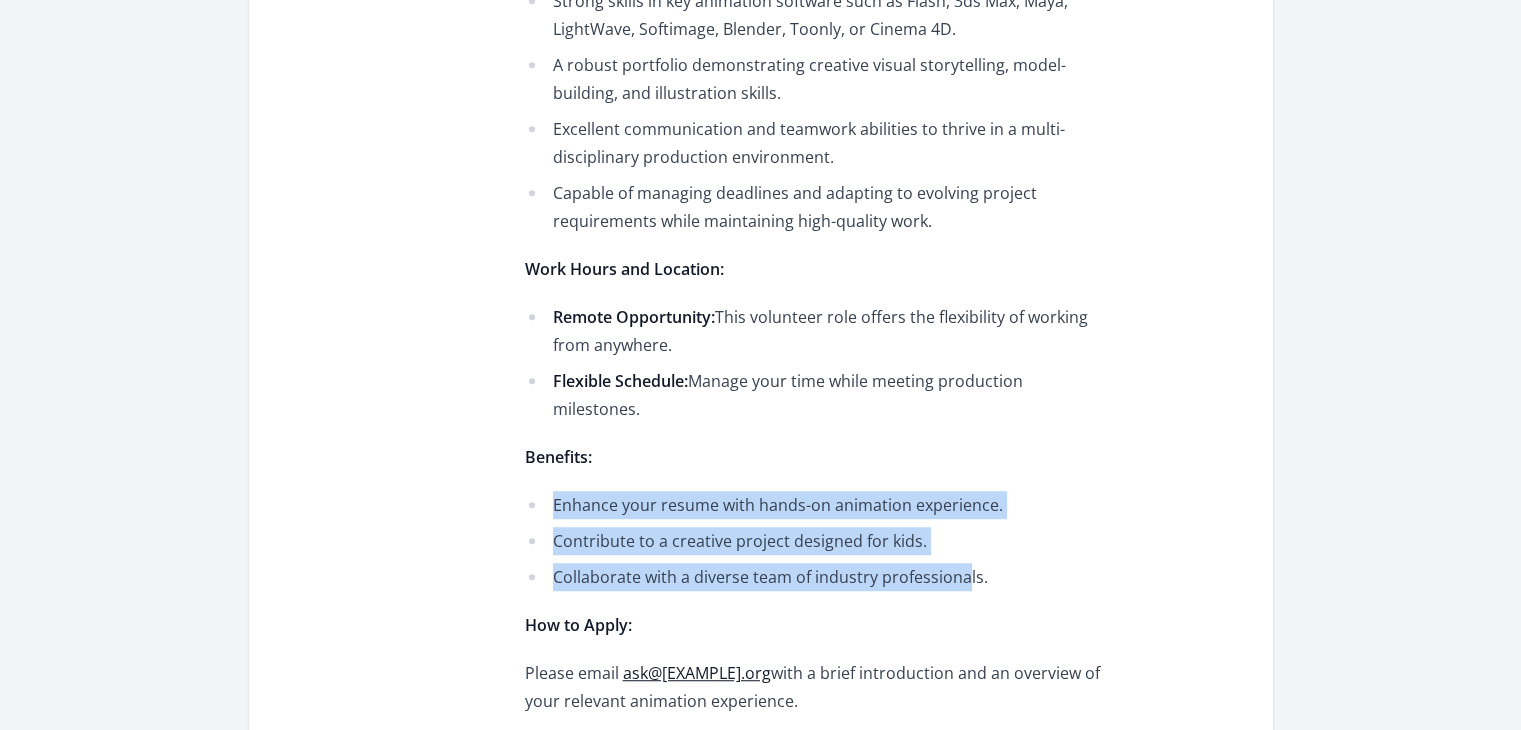 drag, startPoint x: 556, startPoint y: 473, endPoint x: 961, endPoint y: 543, distance: 411.00485 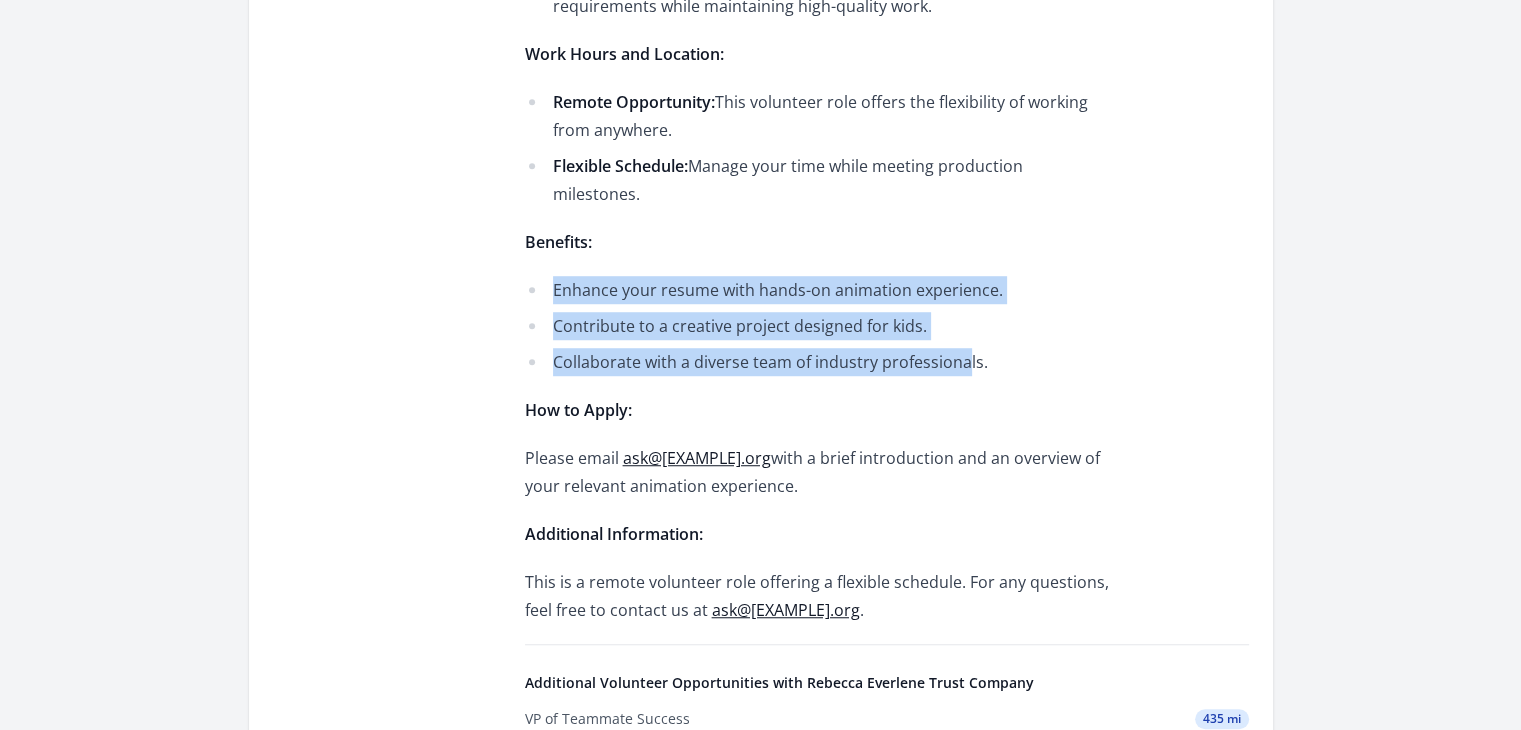 scroll, scrollTop: 1388, scrollLeft: 0, axis: vertical 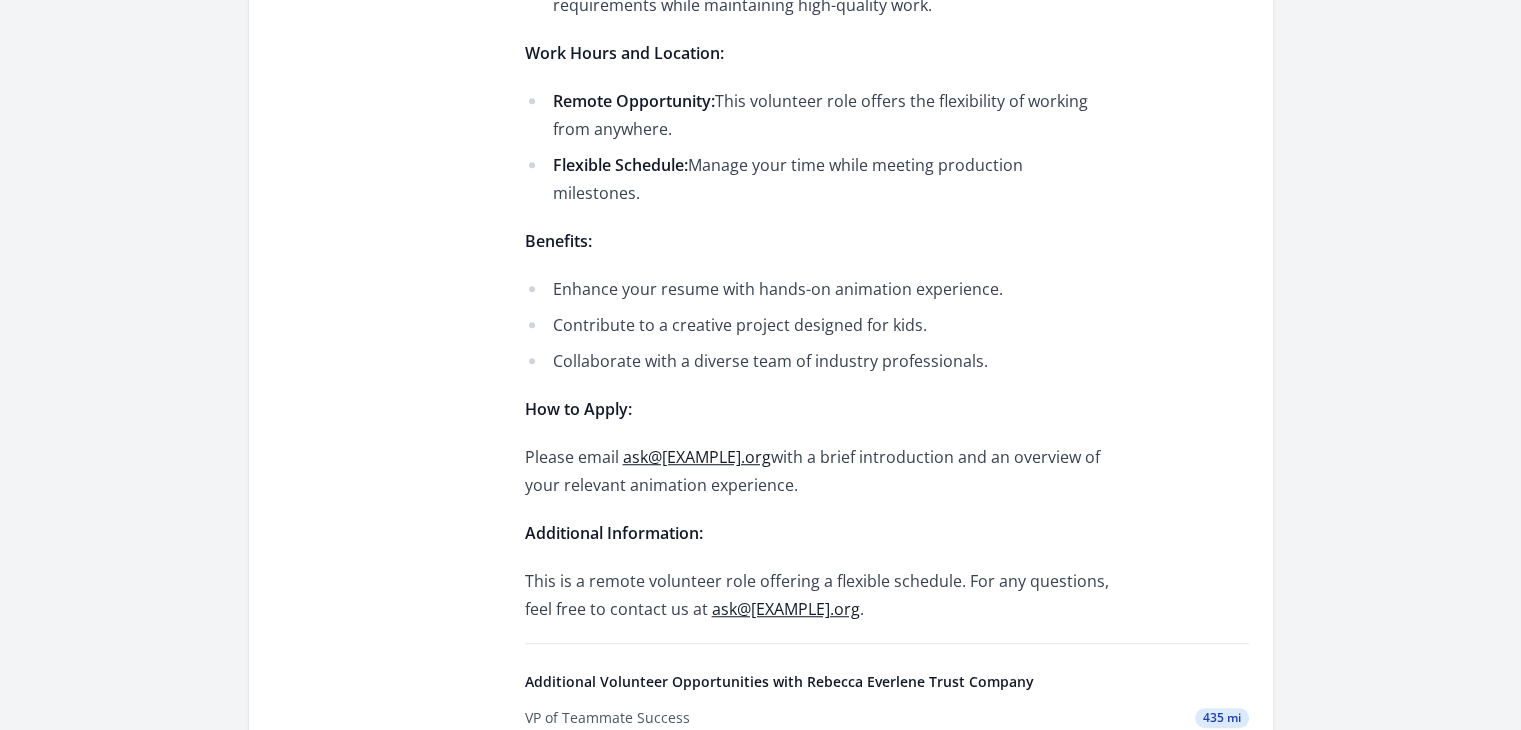 click on "Project Overview: Are you searching for a job in the animation field? Volunteer on the MEDKids project and gain valuable experience while boosting your resume. We’re seeking skilled animators to create engaging visuals, short clips, and interactive elements for an innovative animation project for kids. Responsibilities: Collaborate with managers and designers to transform creative concepts into dynamic animations. Create detailed storyboards, sketches, and illustrations that effectively communicate narratives. Develop 2D/3D models, backgrounds, sets, characters, and environments using industry-standard software. Produce smooth, frame-by-frame animations (2D, 3D, stop-frame, or computer-generated) that align with soundtracks and audio cues. Coordinate with editors to composite dialogue, effects, and multiple animation layers into a polished final product. Manage tasks to meet production timelines and deliver progress presentations as required. Ideal Candidate: Benefits:" at bounding box center (817, -171) 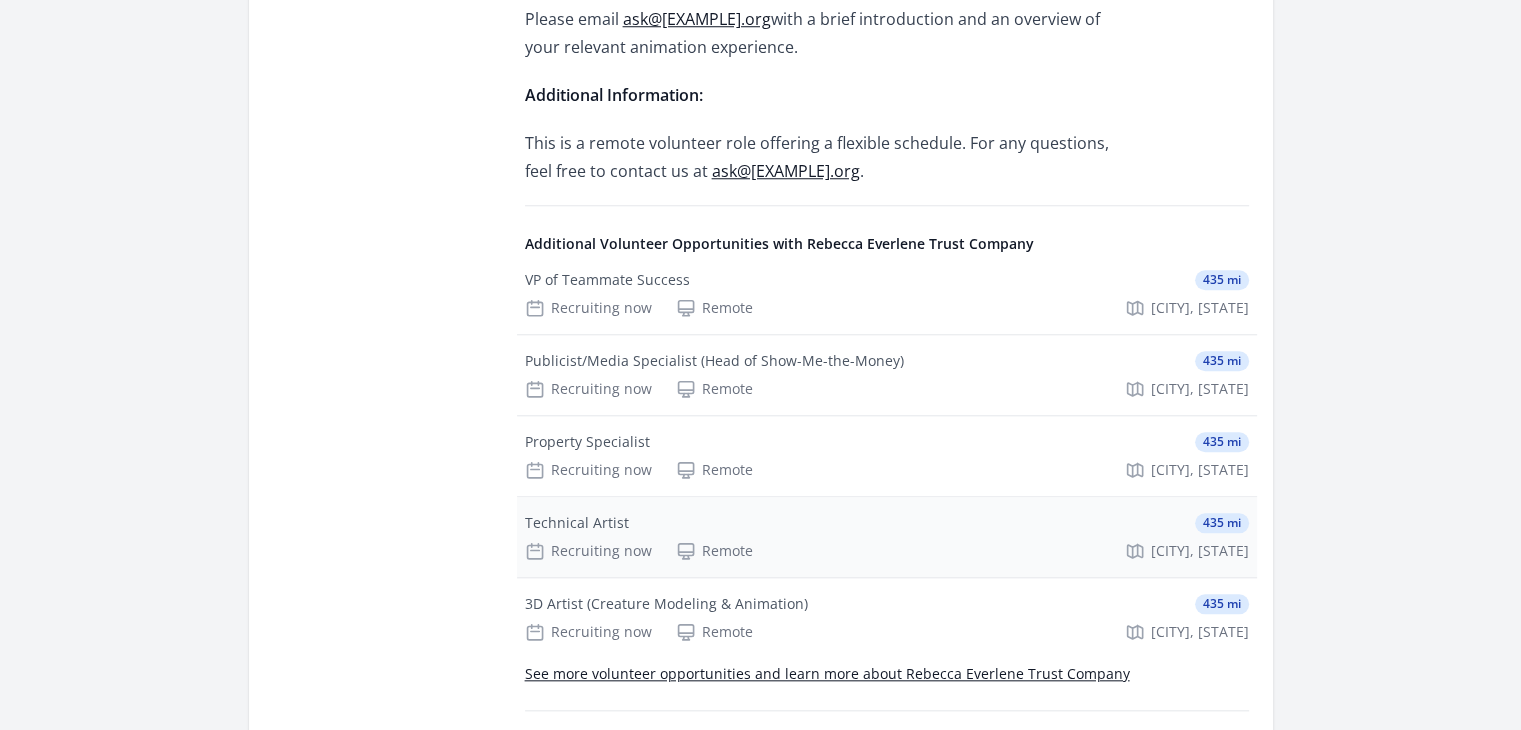 scroll, scrollTop: 1944, scrollLeft: 0, axis: vertical 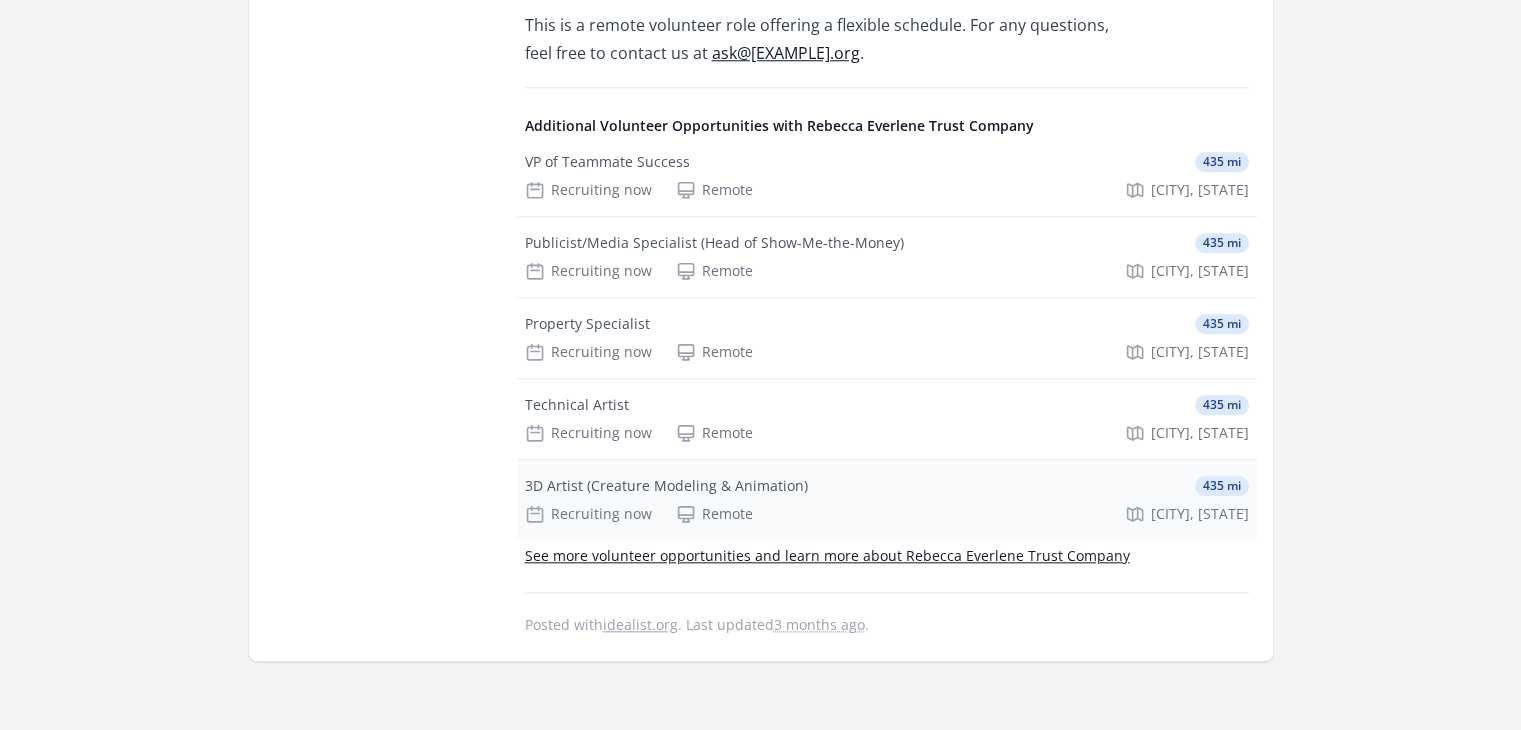 click on "3D Artist (Creature Modeling & Animation)" at bounding box center (666, 486) 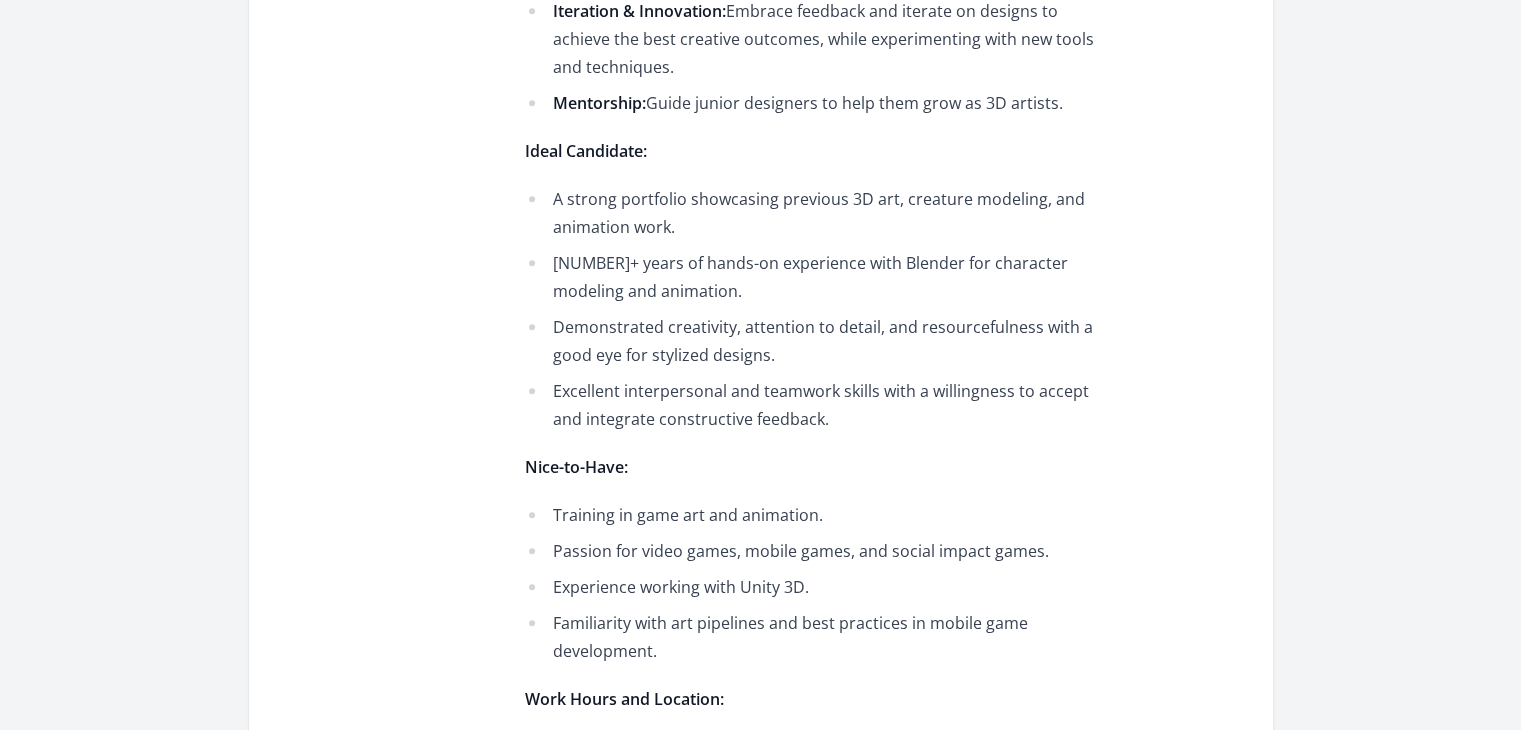 scroll, scrollTop: 1004, scrollLeft: 0, axis: vertical 